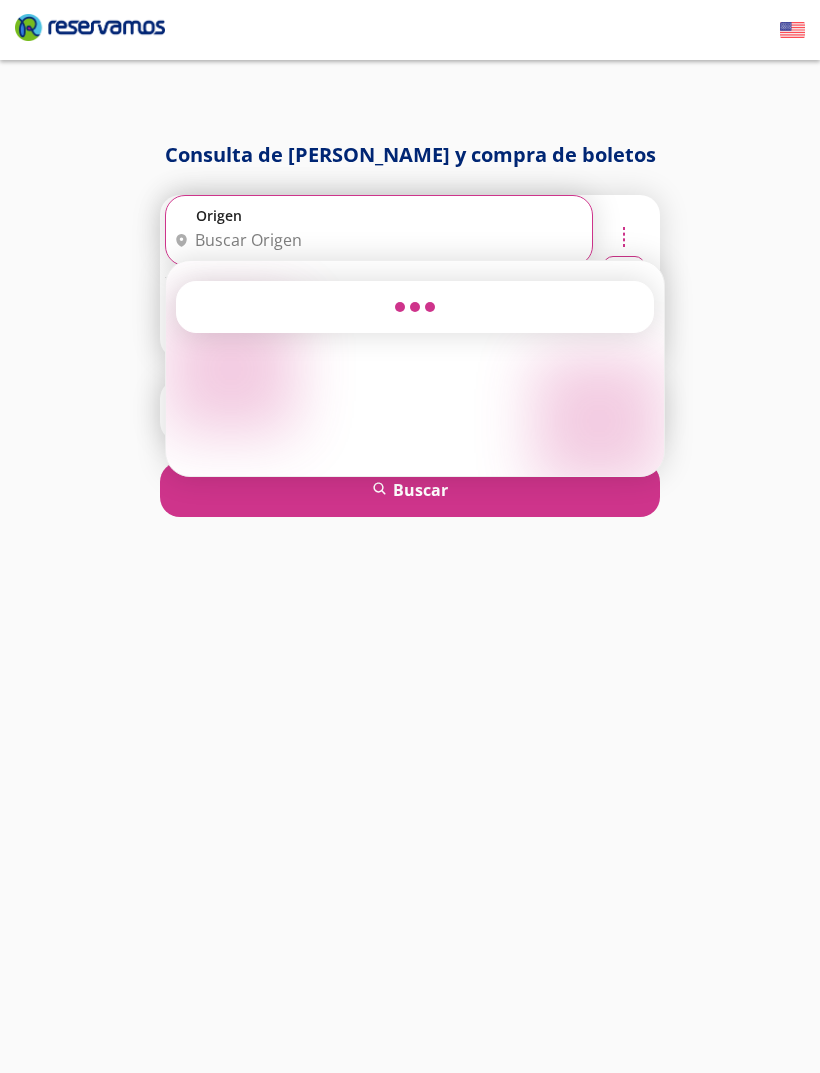 scroll, scrollTop: 64, scrollLeft: 0, axis: vertical 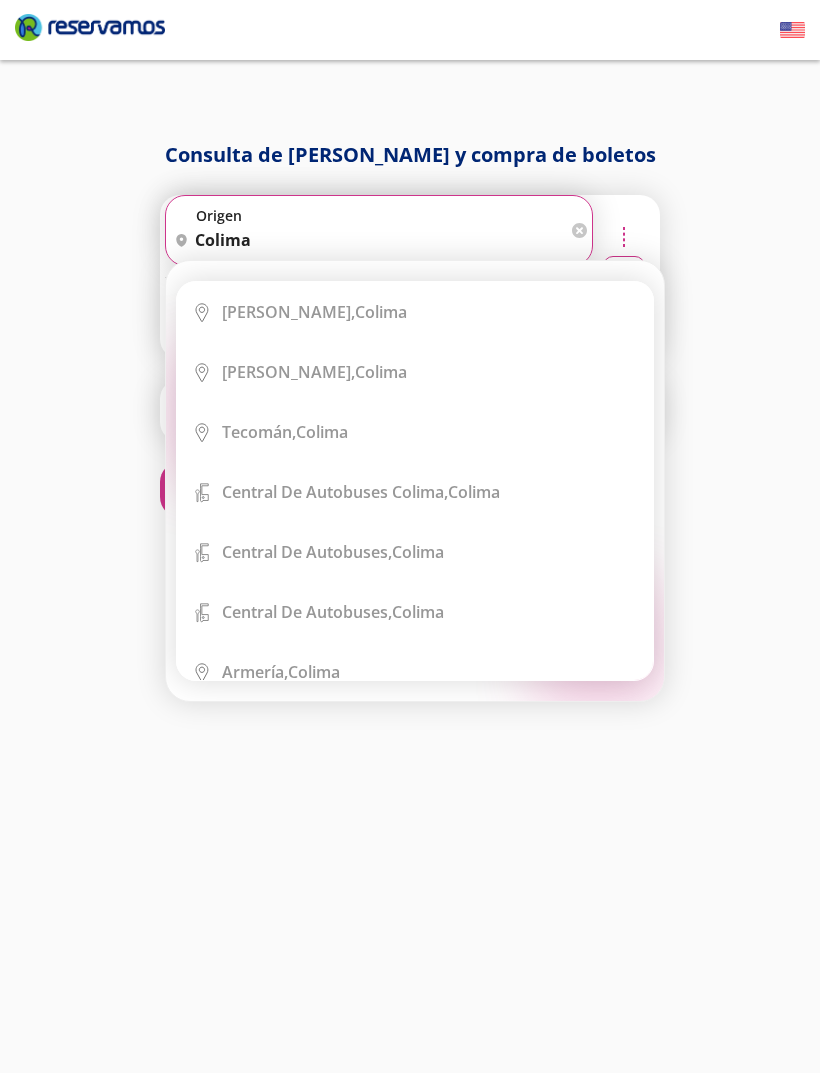 click on "Colima,  Colima" at bounding box center [430, 312] 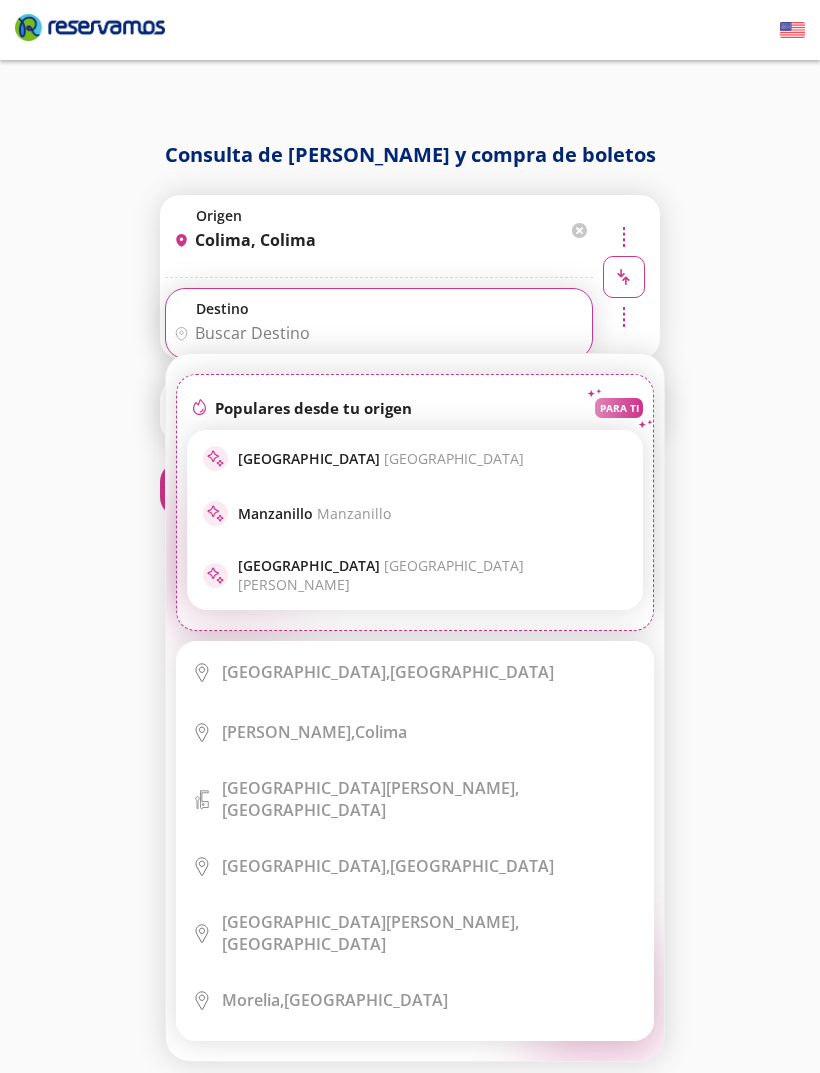 click on "Destino" at bounding box center [376, 333] 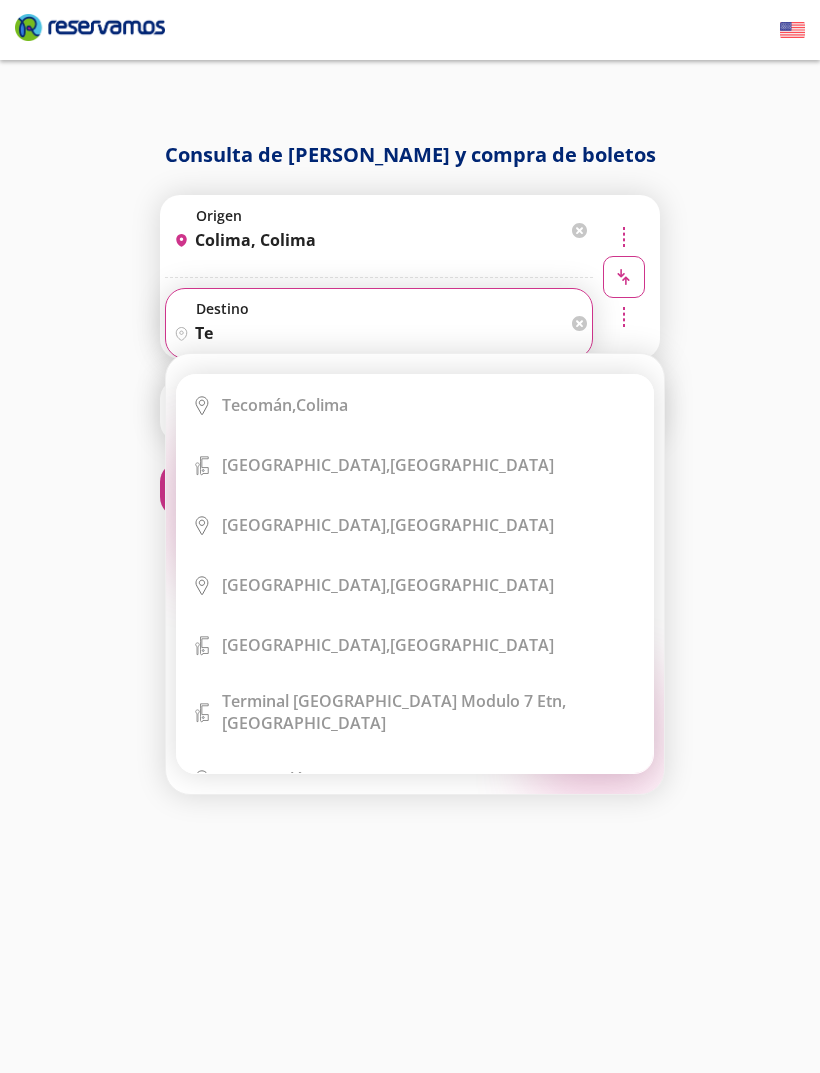 click on "City Icon
Tecomán,  Colima" at bounding box center (415, 405) 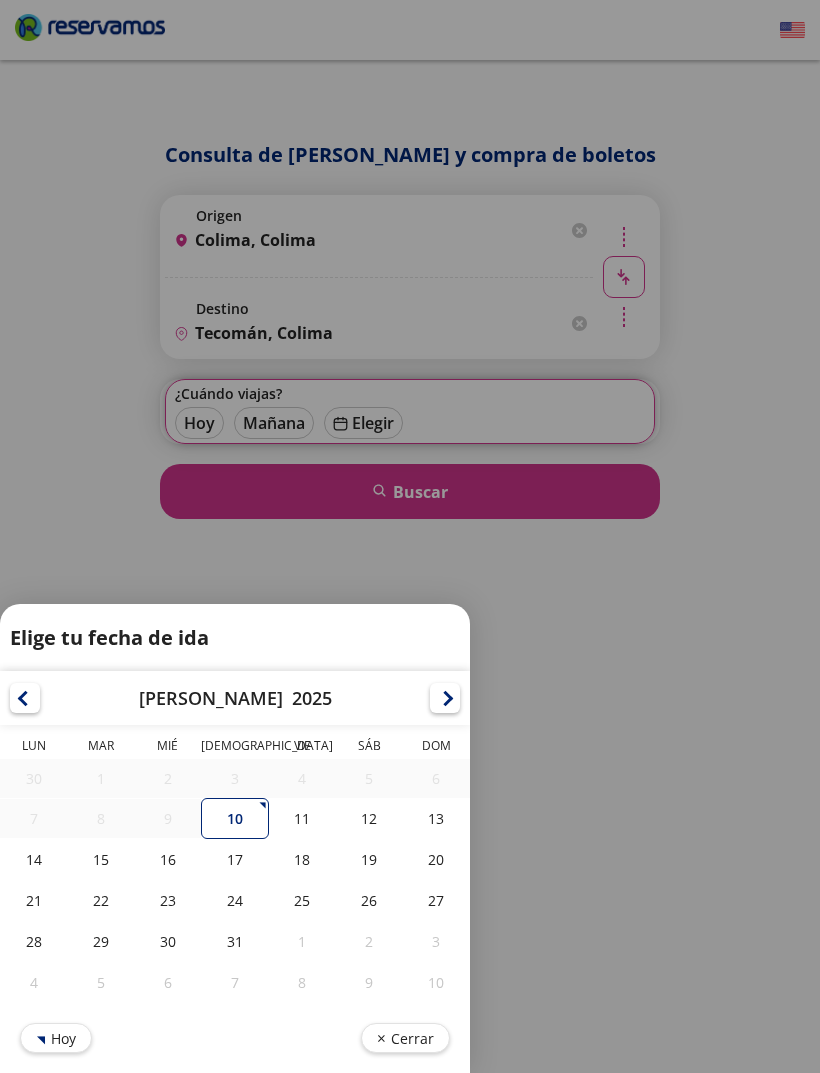 click on "12" at bounding box center (369, 818) 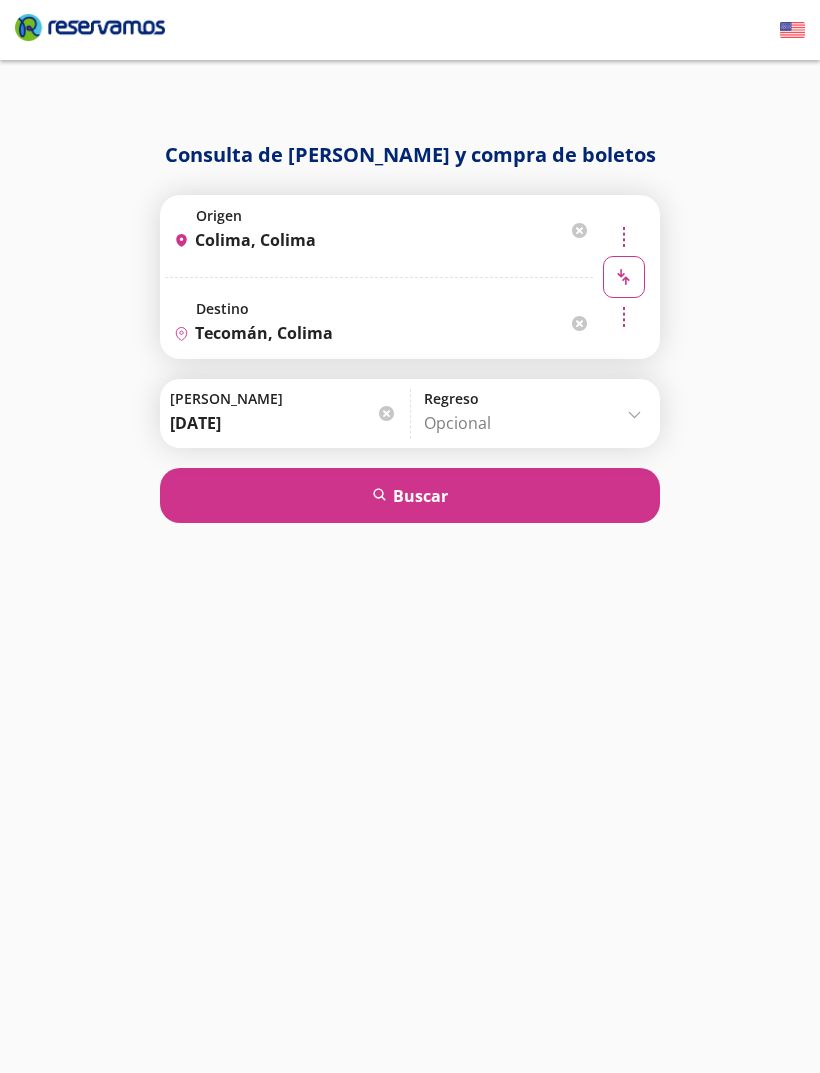 click on "Tecomán, Colima" at bounding box center (366, 333) 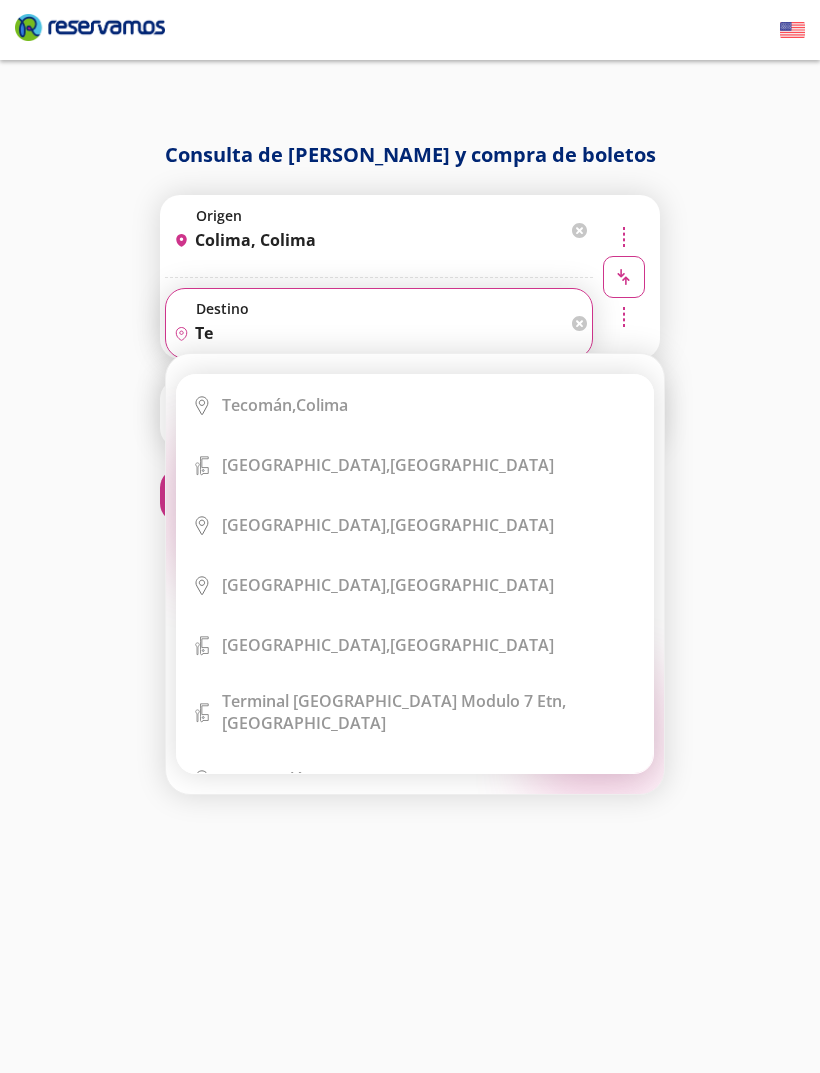type on "t" 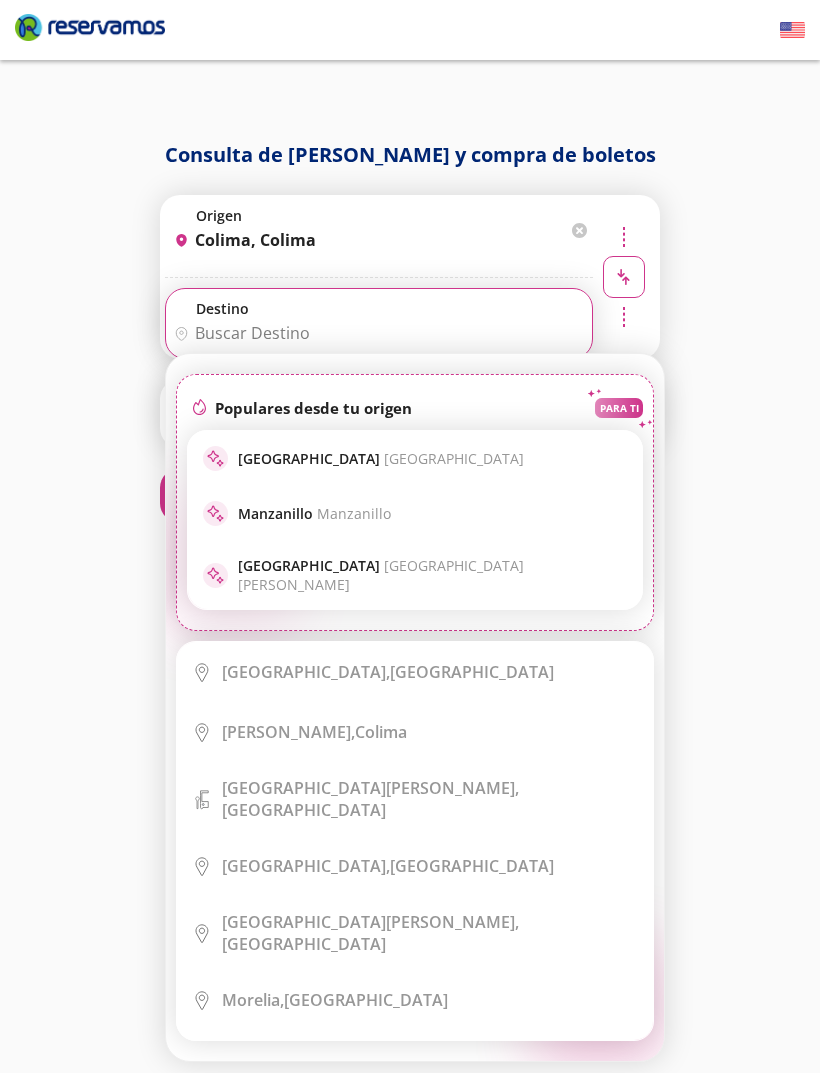 click on "[GEOGRAPHIC_DATA][PERSON_NAME]" at bounding box center (381, 575) 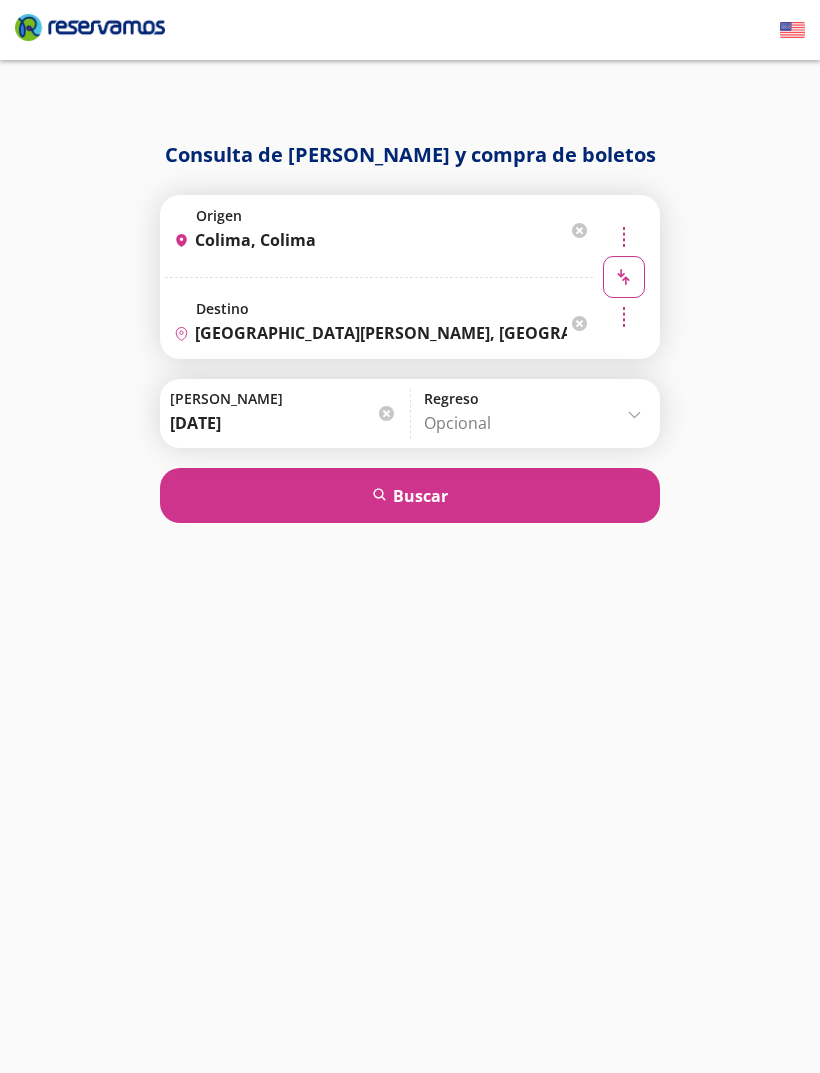 click on "search
[GEOGRAPHIC_DATA]" at bounding box center [410, 495] 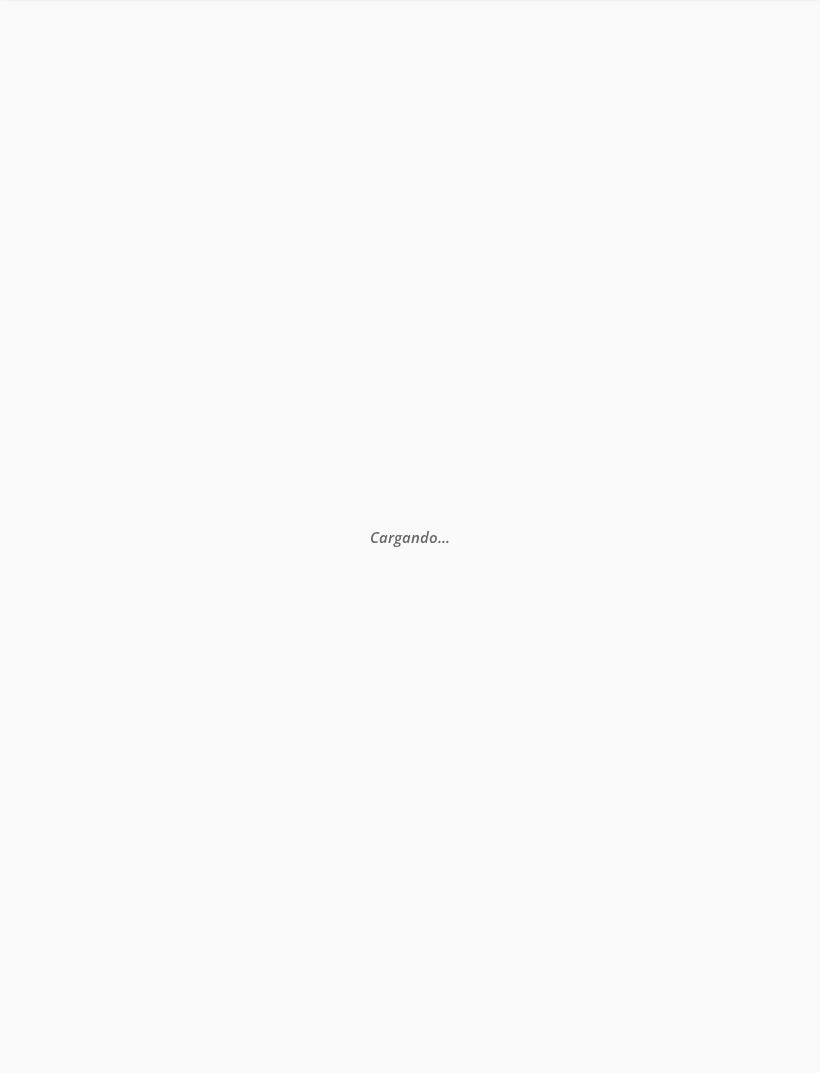 scroll, scrollTop: 0, scrollLeft: 0, axis: both 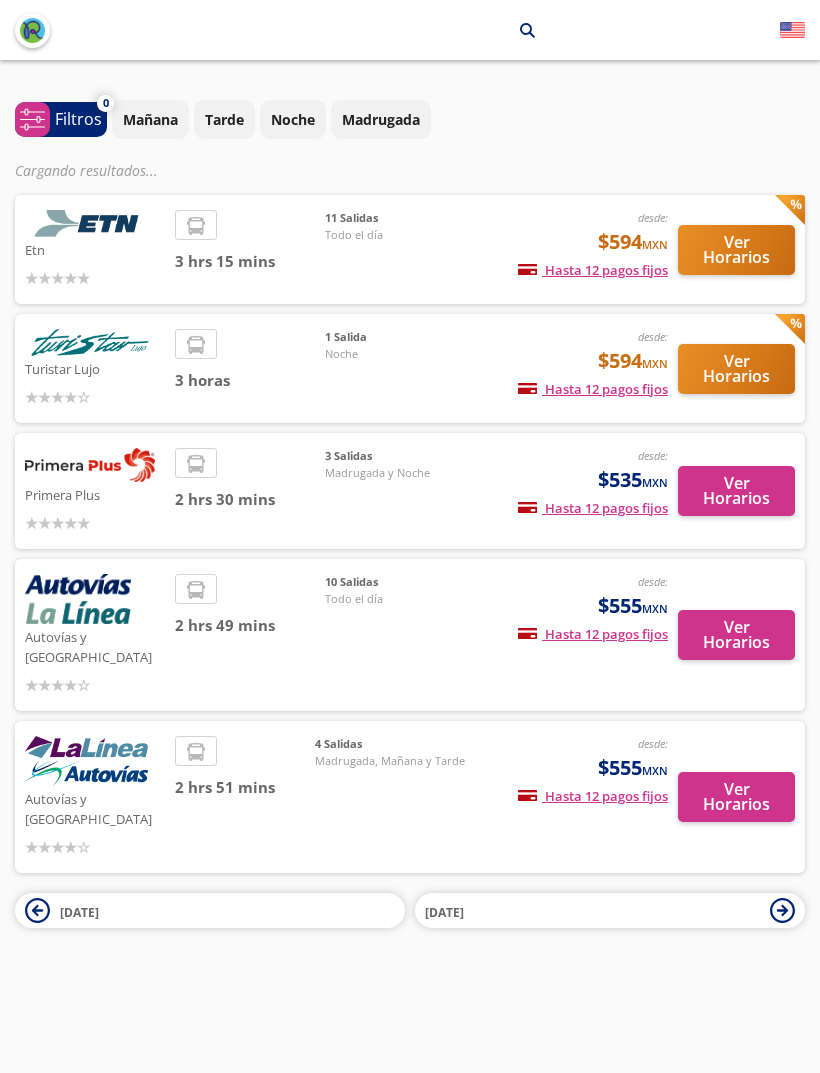 click on "Ver Horarios" at bounding box center (736, 250) 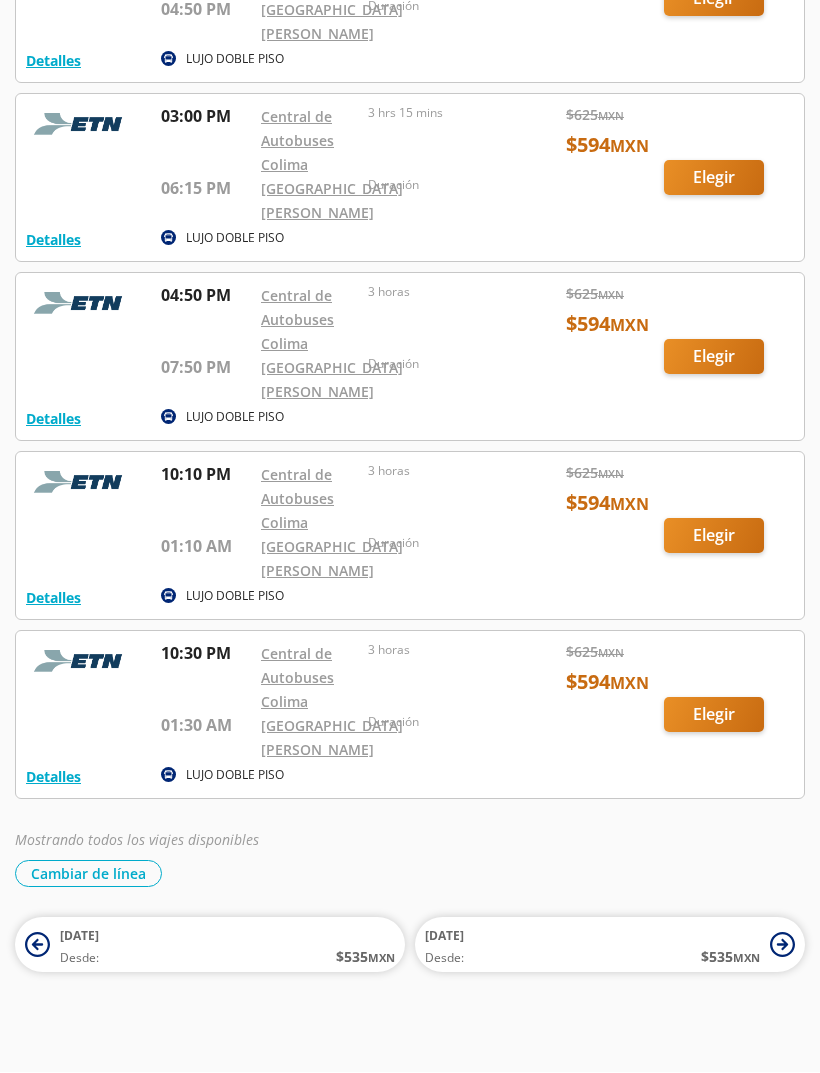 scroll, scrollTop: 1373, scrollLeft: 0, axis: vertical 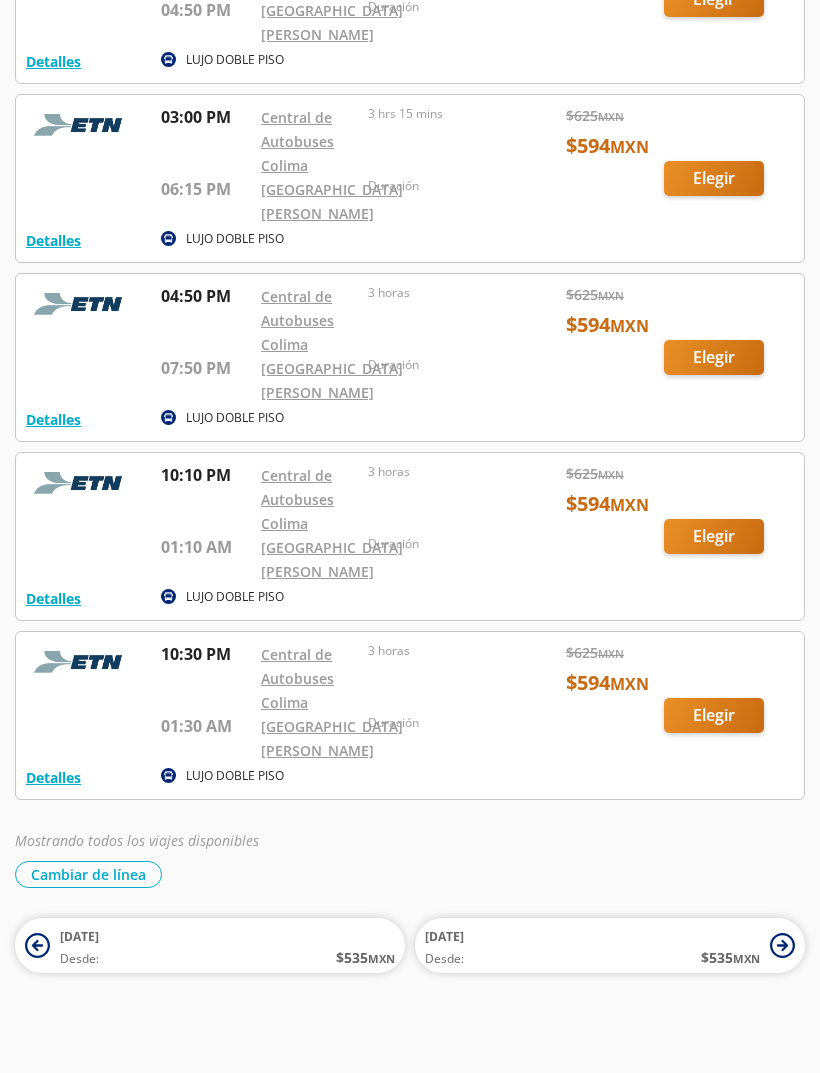 click at bounding box center (410, -1) 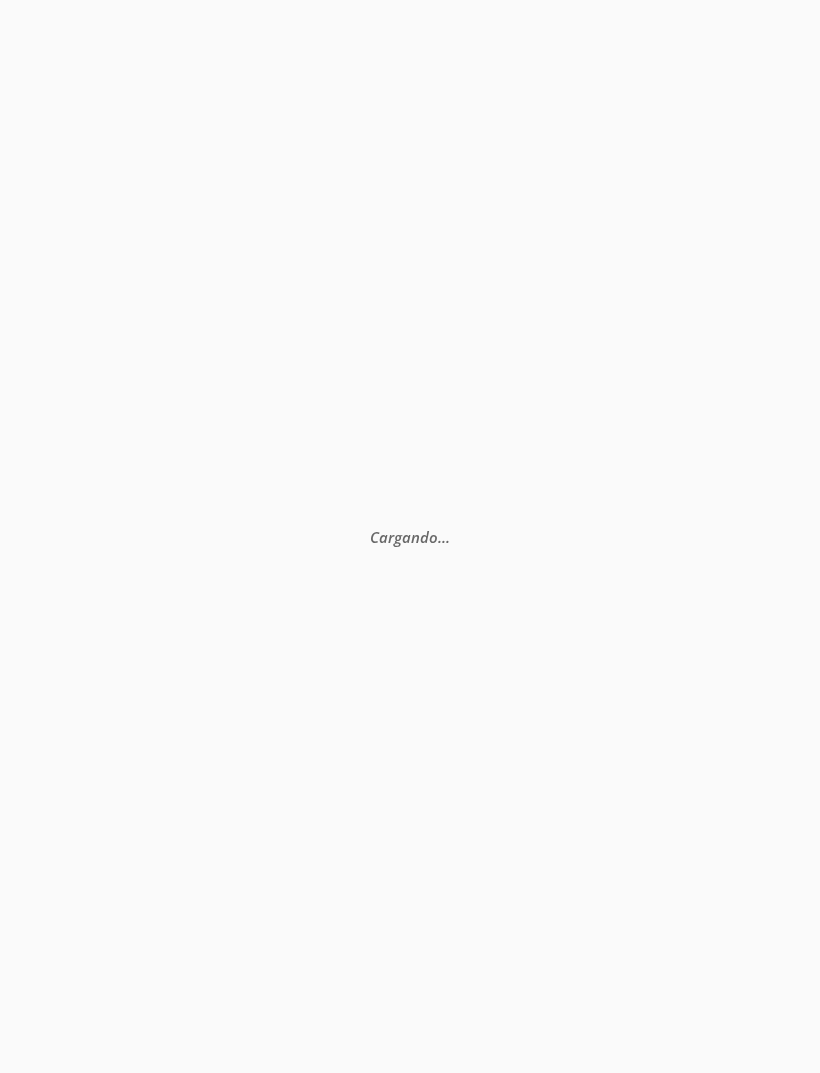 scroll, scrollTop: 0, scrollLeft: 0, axis: both 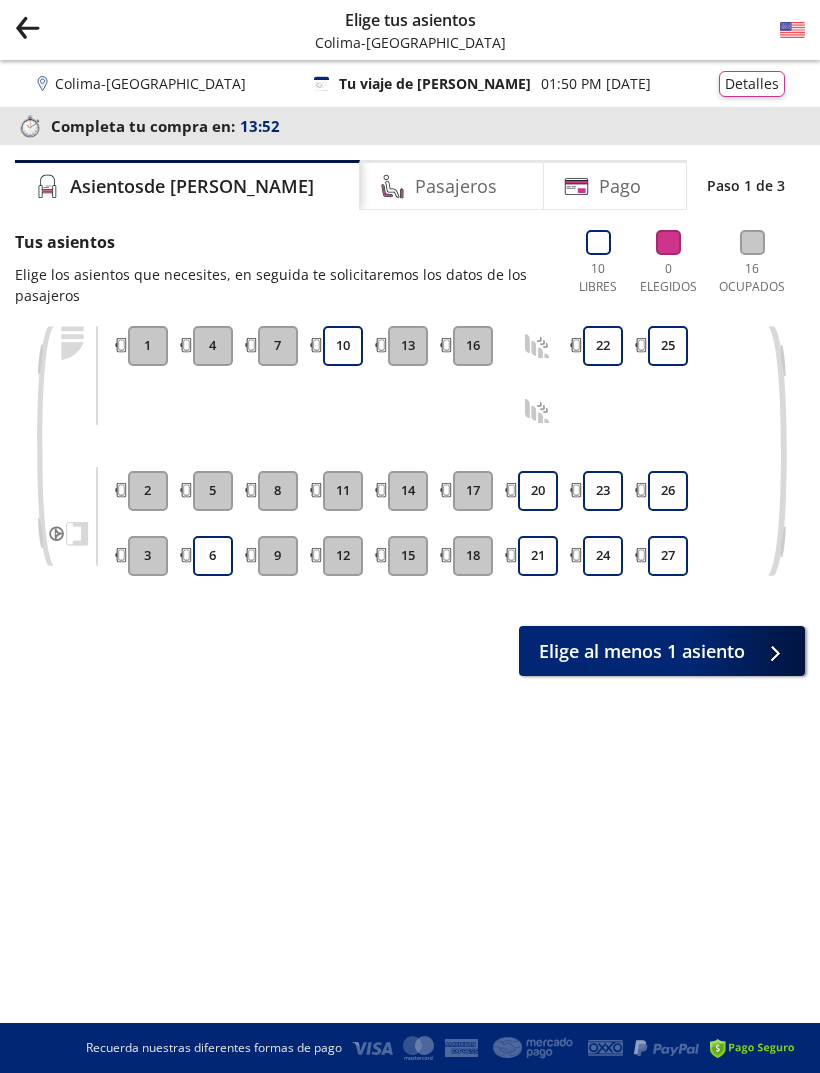 click on "01:50 PM [DATE]" at bounding box center [596, 83] 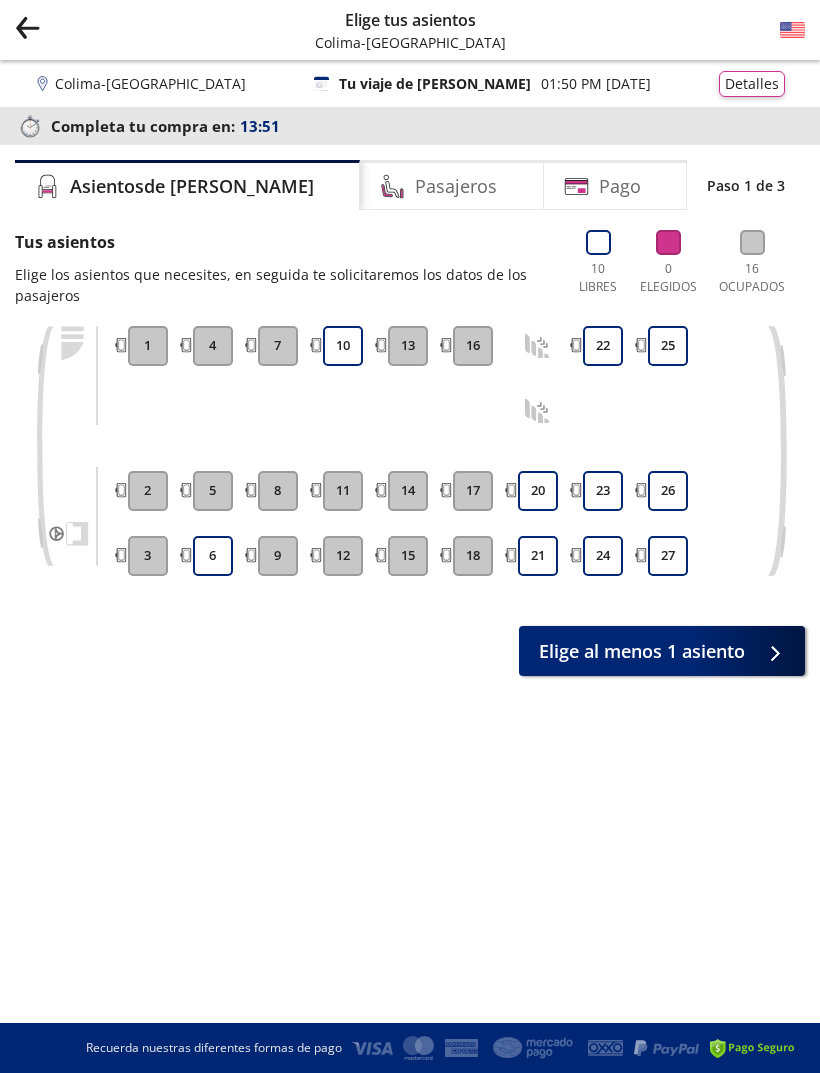 click on "126 Tu viaje de ida 01:50 PM [DATE]" at bounding box center (482, 83) 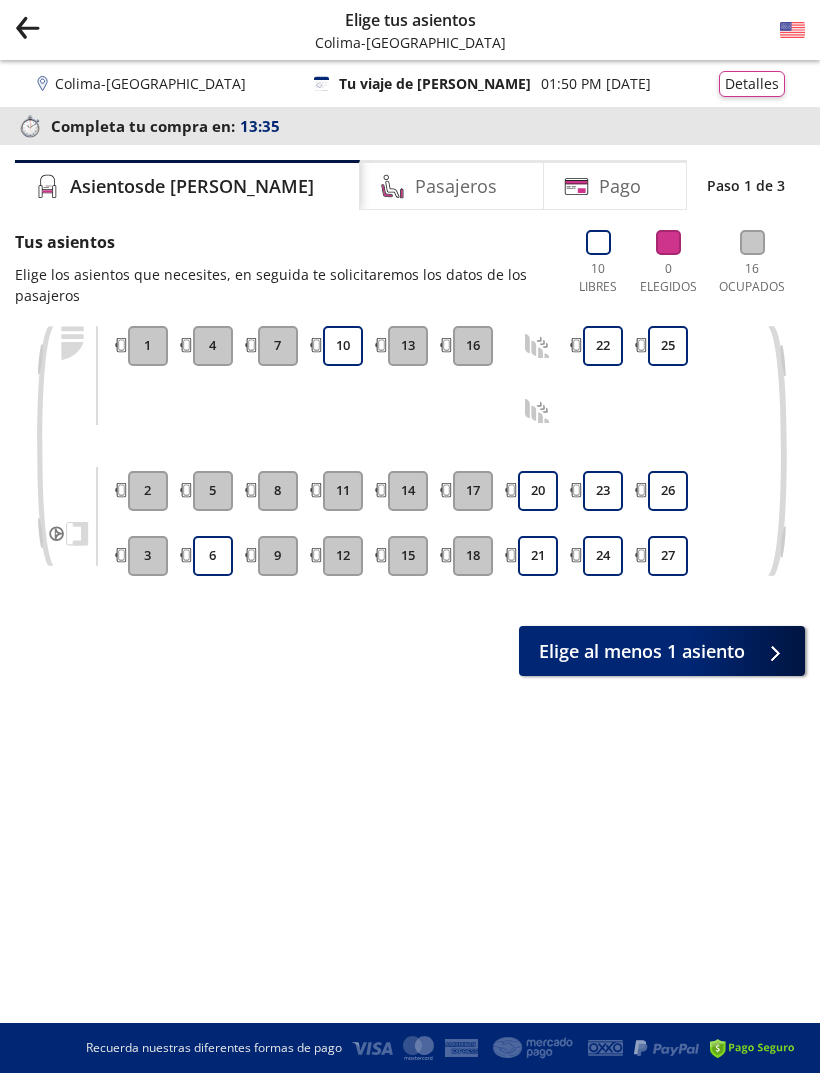 click at bounding box center (770, 651) 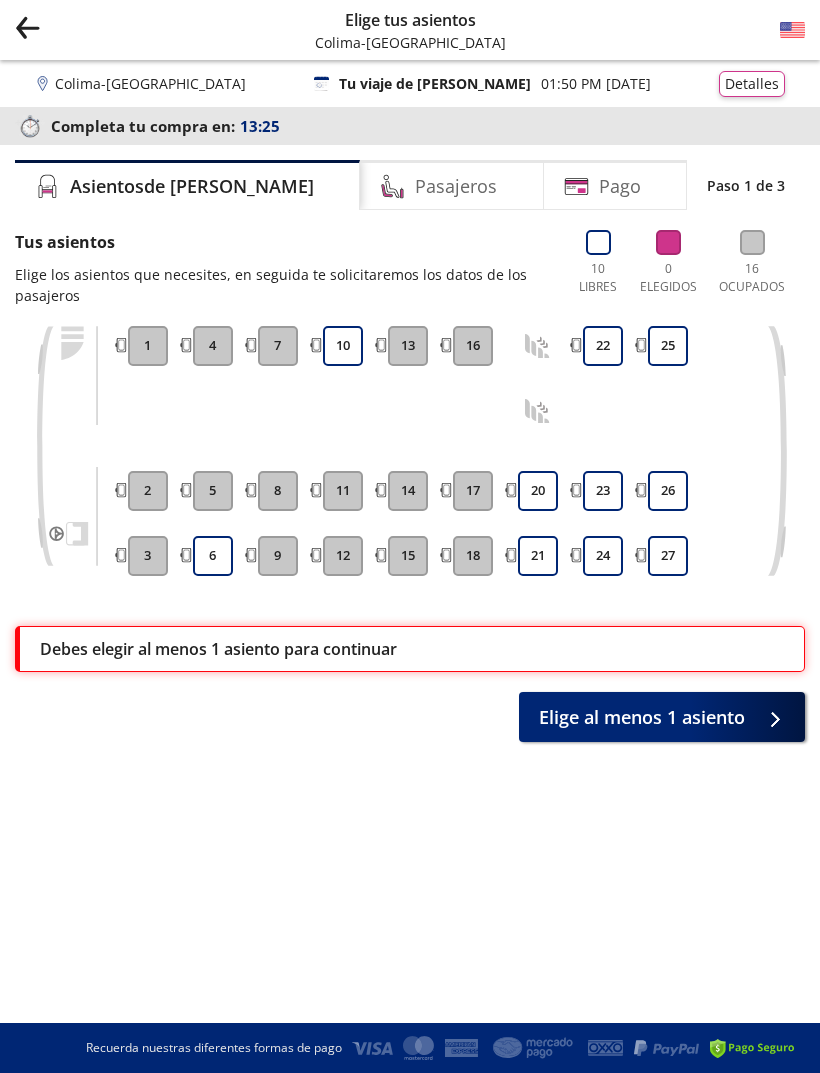 scroll, scrollTop: 0, scrollLeft: 0, axis: both 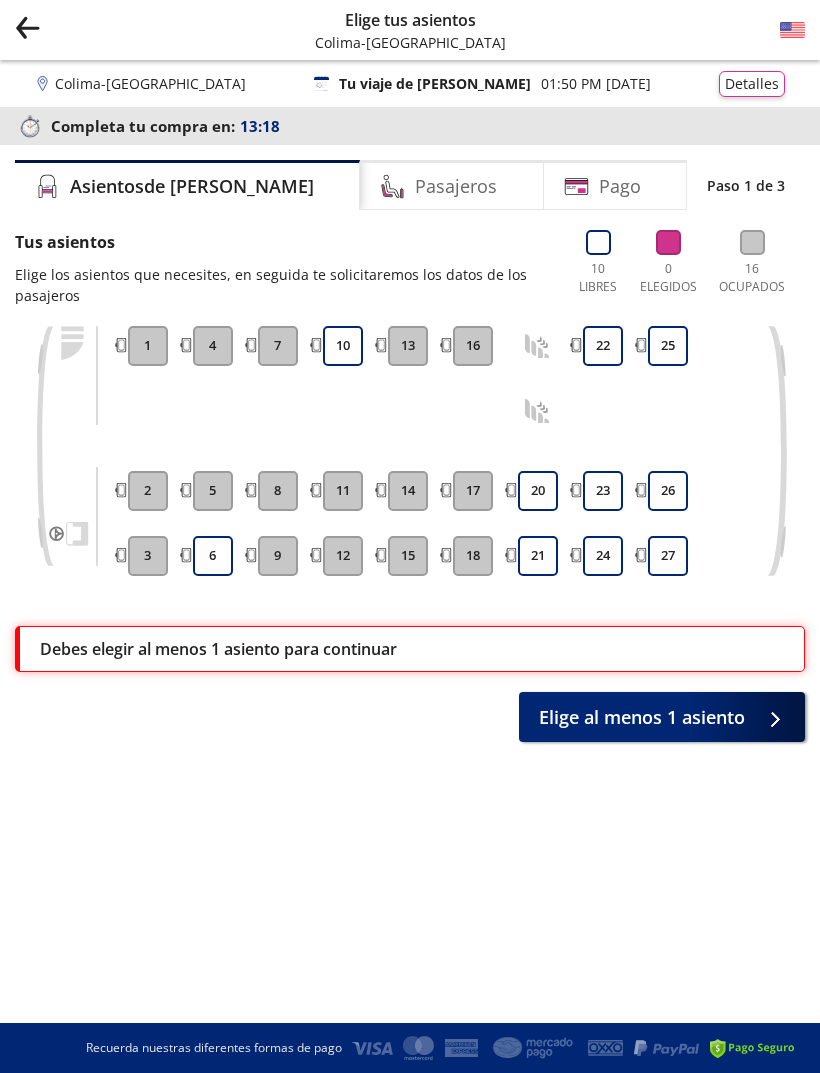 click on "6" at bounding box center [213, 556] 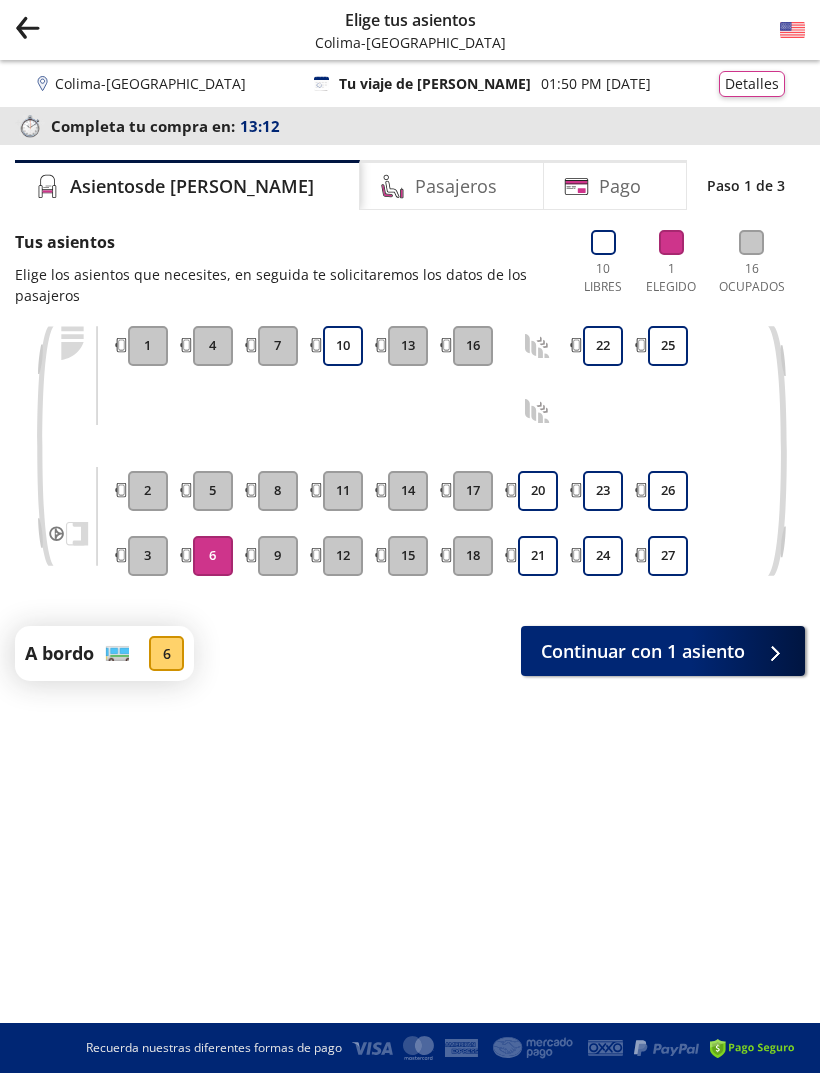 click on "Continuar con 1 asiento" at bounding box center [663, 651] 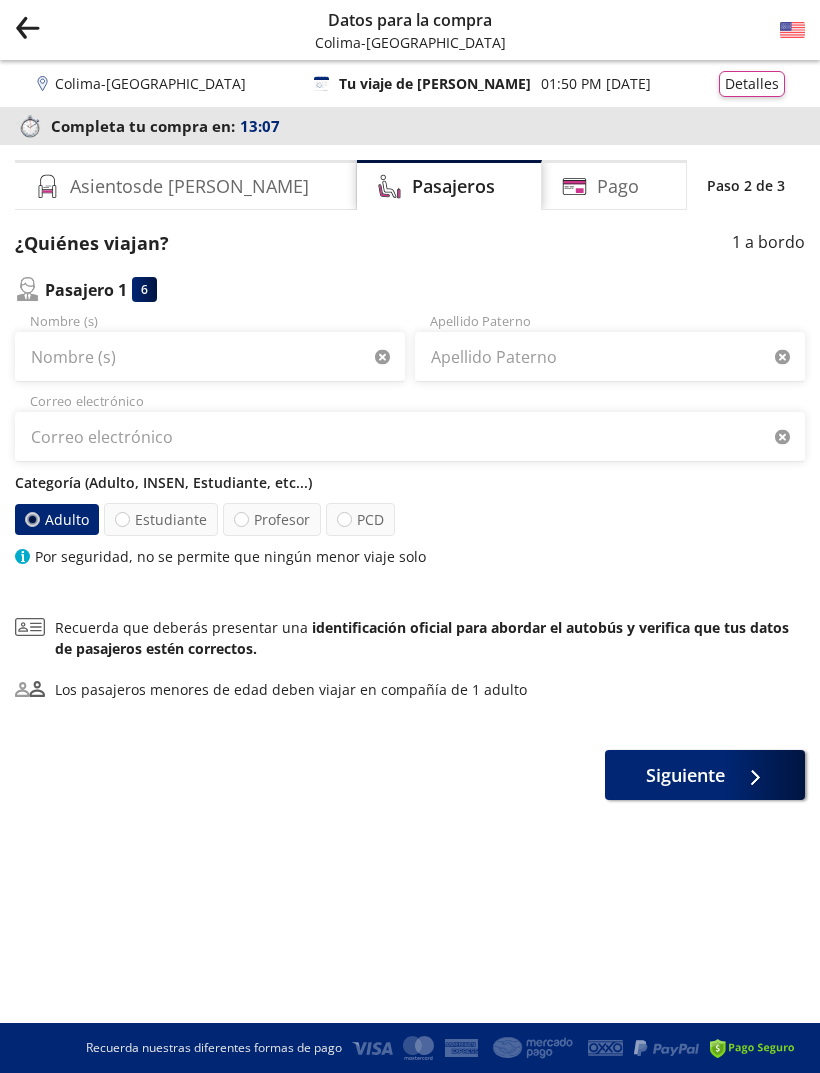 click on "Datos para la compra" at bounding box center (410, 20) 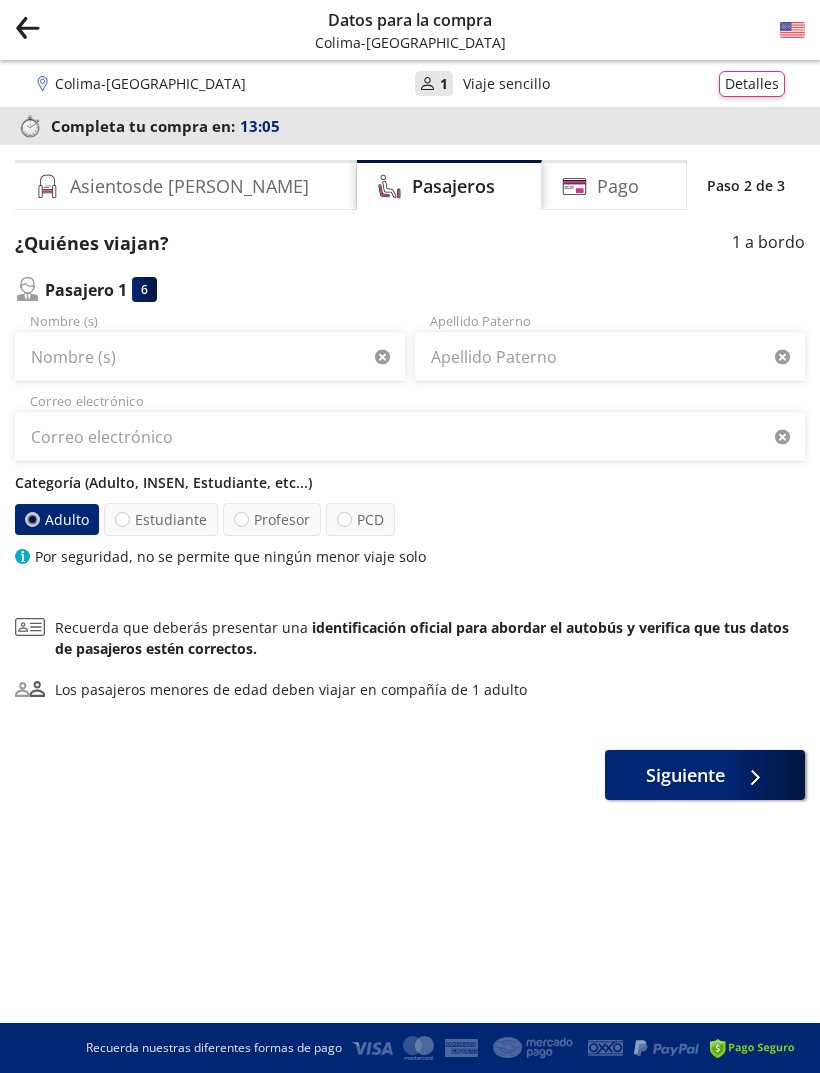 click on "Detalles" at bounding box center [752, 84] 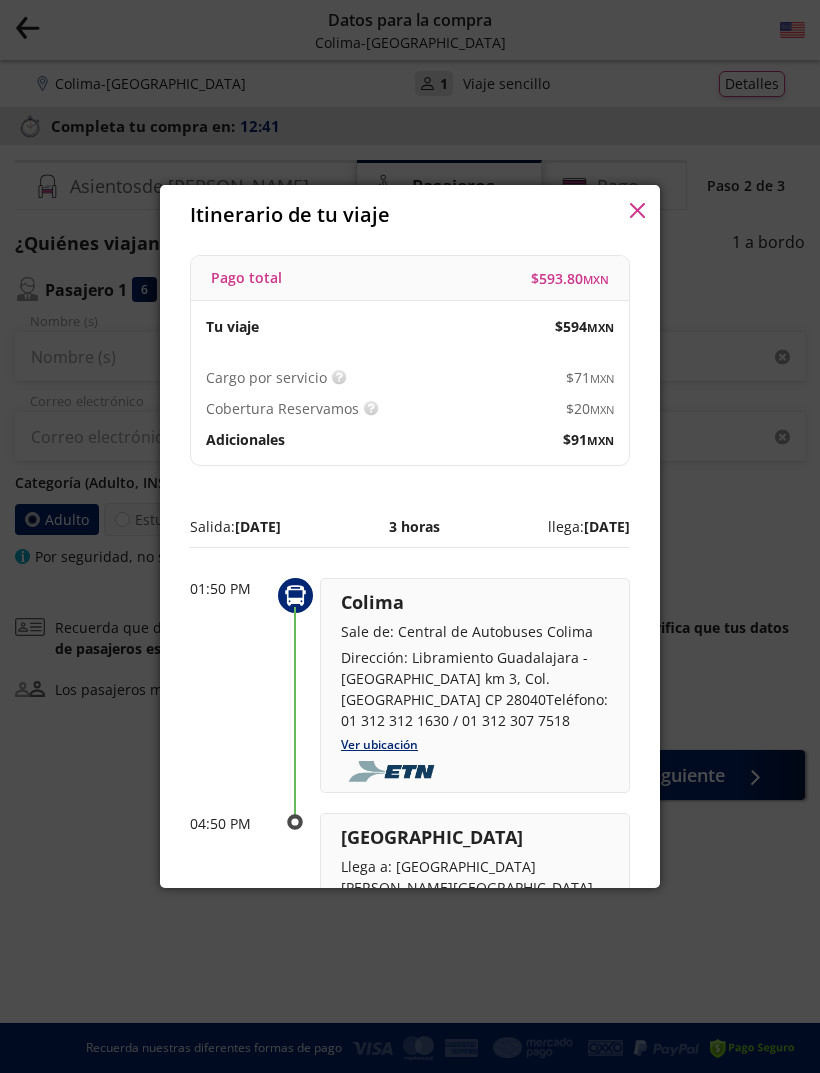 scroll, scrollTop: 0, scrollLeft: 0, axis: both 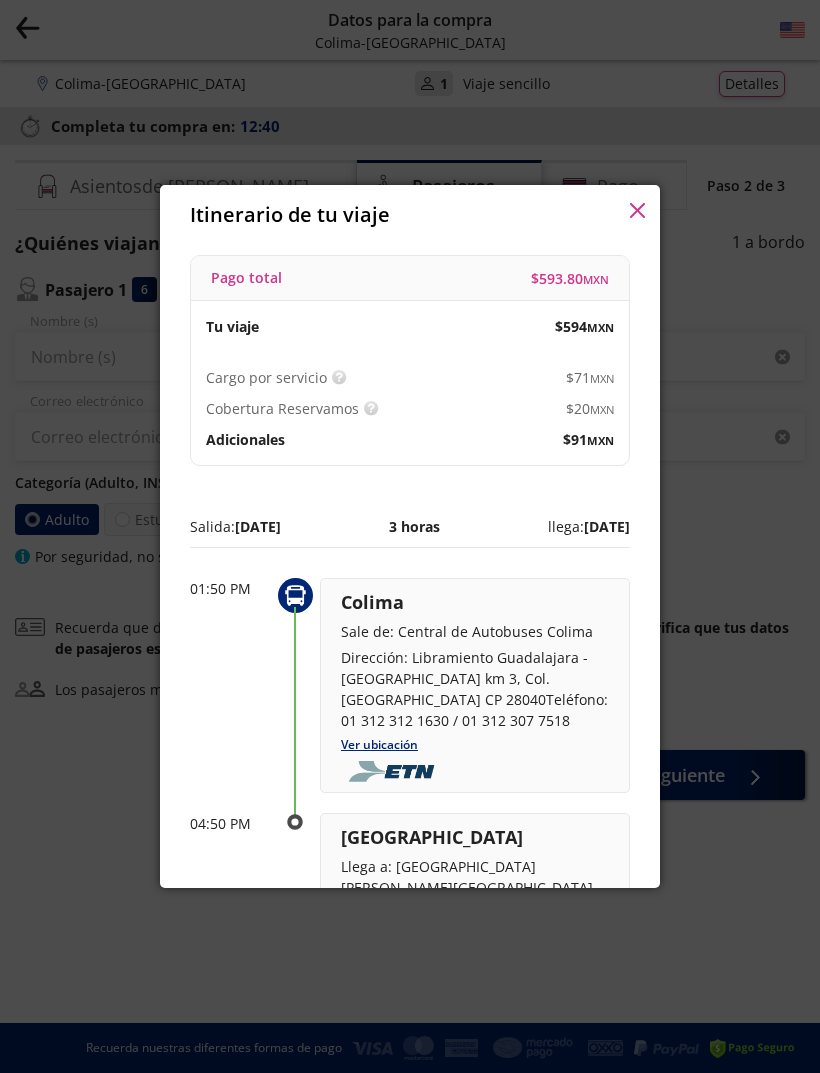 click on "Itinerario de tu viaje Pago total $ 593.80  MXN Tu viaje  $ 594  MXN Cargo por servicio  Esto nos permite seguir trabajando para ofrecerte la mayor cobertura de rutas y brindarte una experiencia de compra segura y garantizada. $ 71  MXN Cobertura Reservamos  Sólo 1 cambio (mínimo con solicitud 6 horas previas a la salida del viaje). Válido con la misma línea que realizaste la compra. $ 20  MXN Adicionales  $ 91  MXN Salida:  [DATE] 3 horas llega:  [DATE] 01:50 PM Colima Sale de:  Central de Autobuses Colima Dirección: Libramiento Guadalajara - [GEOGRAPHIC_DATA] km 3, Col. [GEOGRAPHIC_DATA] CP 28040Teléfono: 01 312 312 1630 /  01 312 307 7518 Ver ubicación 04:50 PM [GEOGRAPHIC_DATA] Llega a:  [GEOGRAPHIC_DATA][PERSON_NAME] Dirección: [GEOGRAPHIC_DATA] km 17.5, CP 45659Teléfono: 01 33 3688 5248 Ver ubicación Amenidades y servicios De Lujo Baños TV Boleto Electrónico" at bounding box center [410, 536] 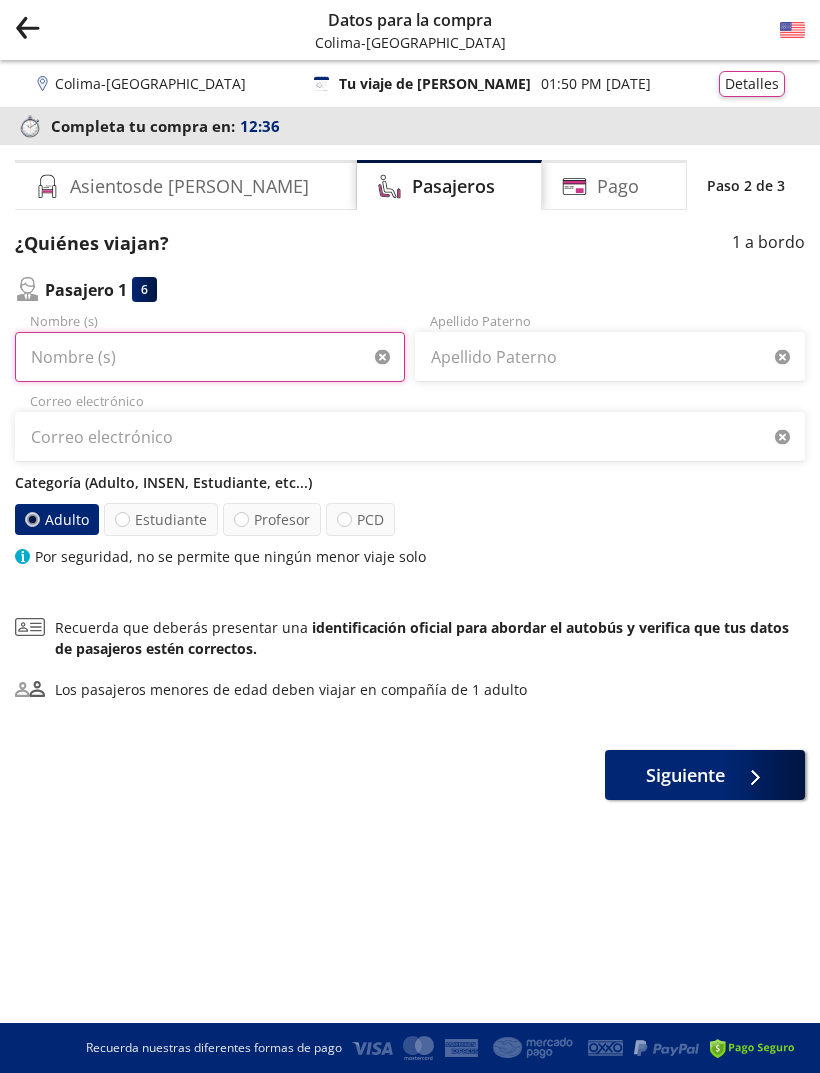 click on "Nombre (s)" at bounding box center [210, 357] 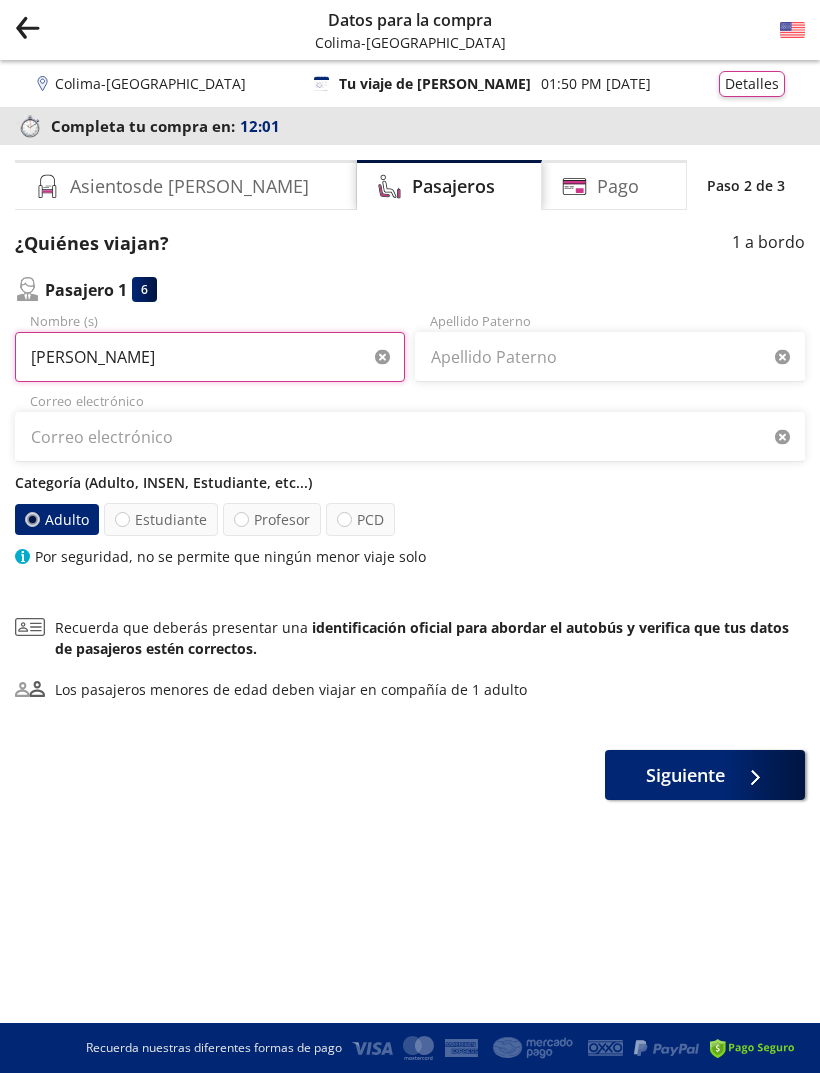 type on "[PERSON_NAME]" 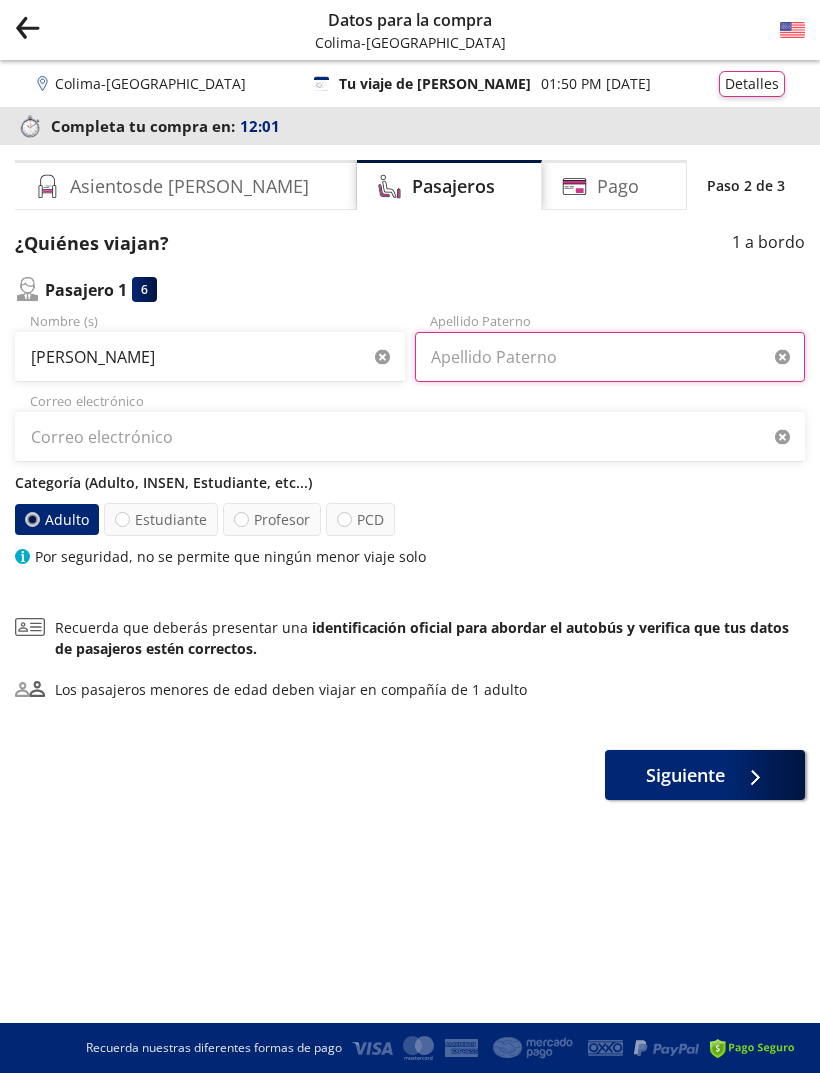 click on "Apellido Paterno" at bounding box center (610, 357) 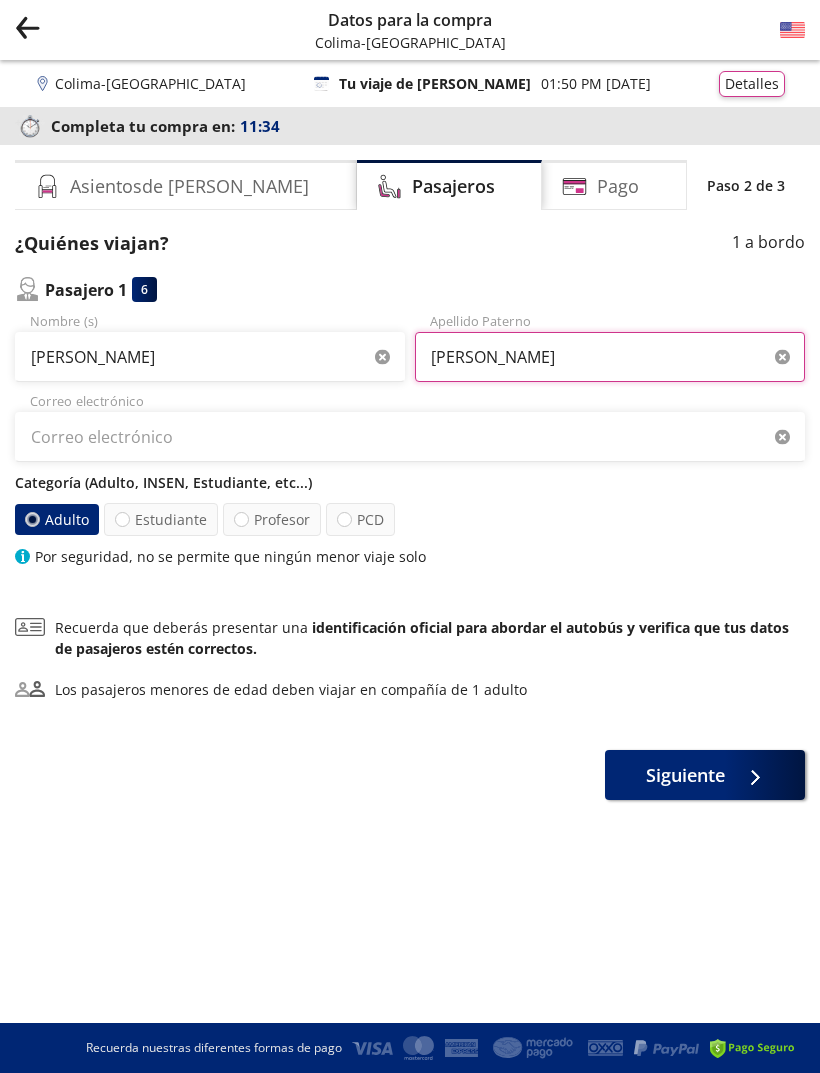 type on "[PERSON_NAME]" 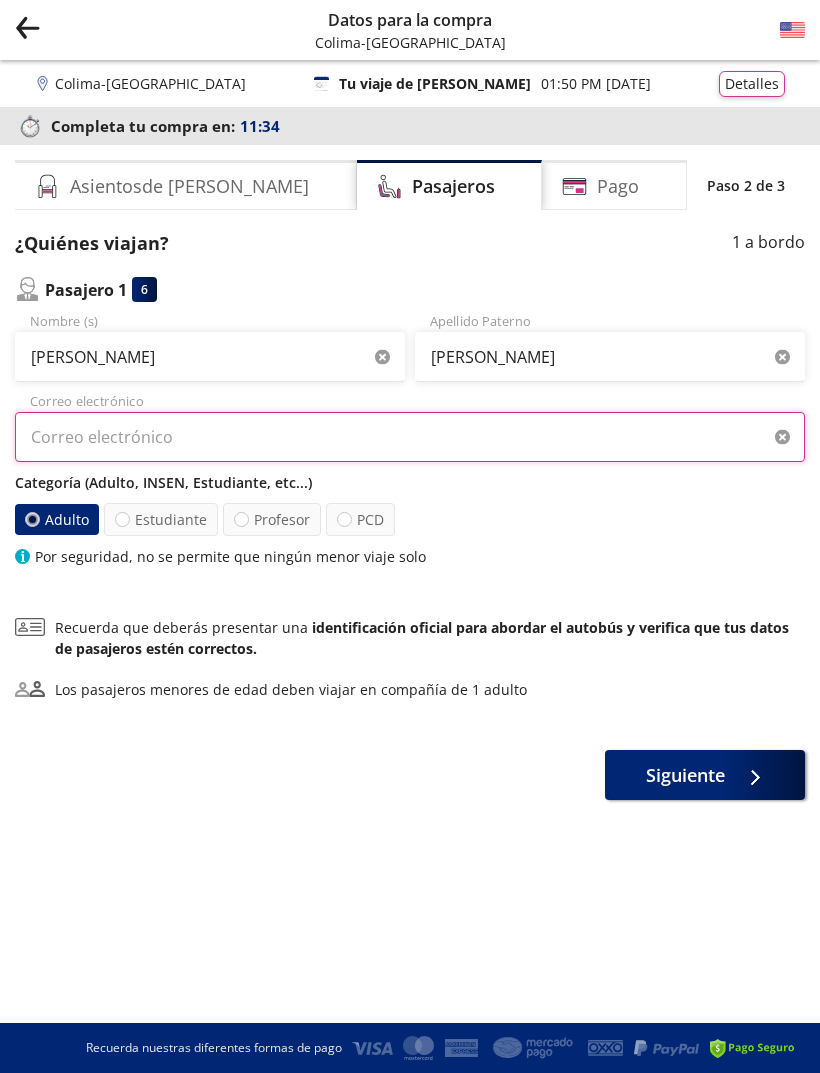 click on "Correo electrónico" at bounding box center [410, 437] 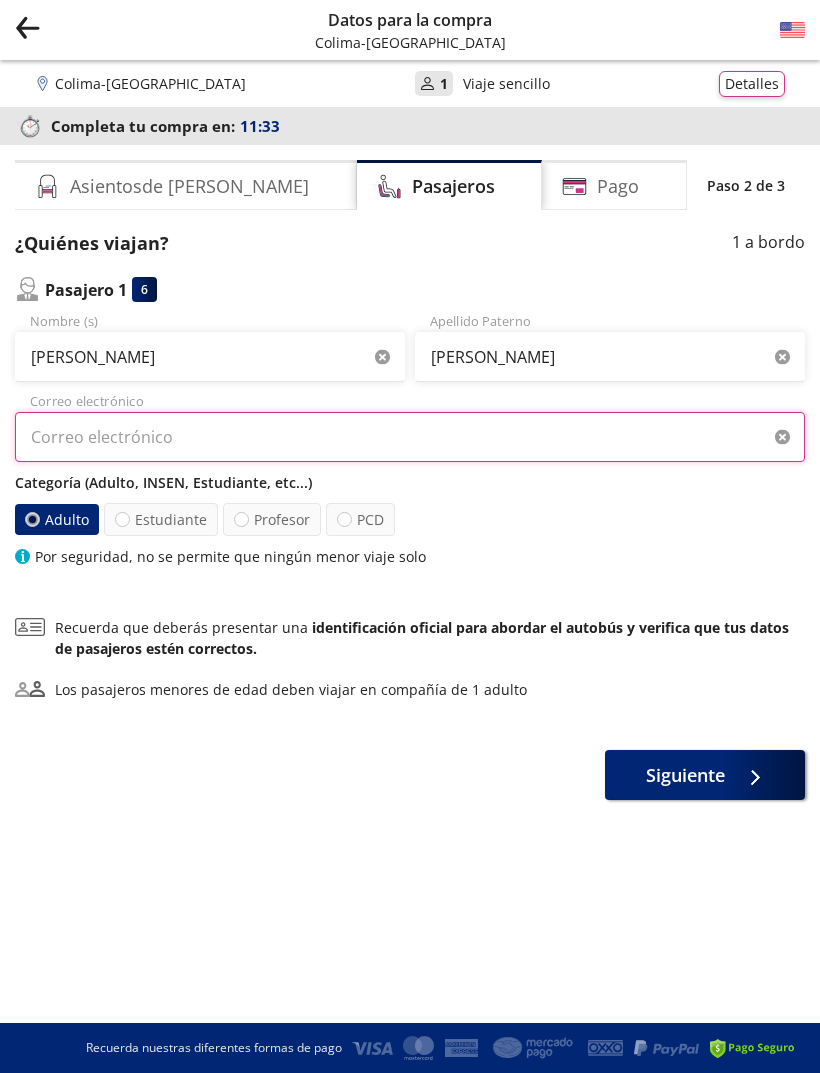 type on "N" 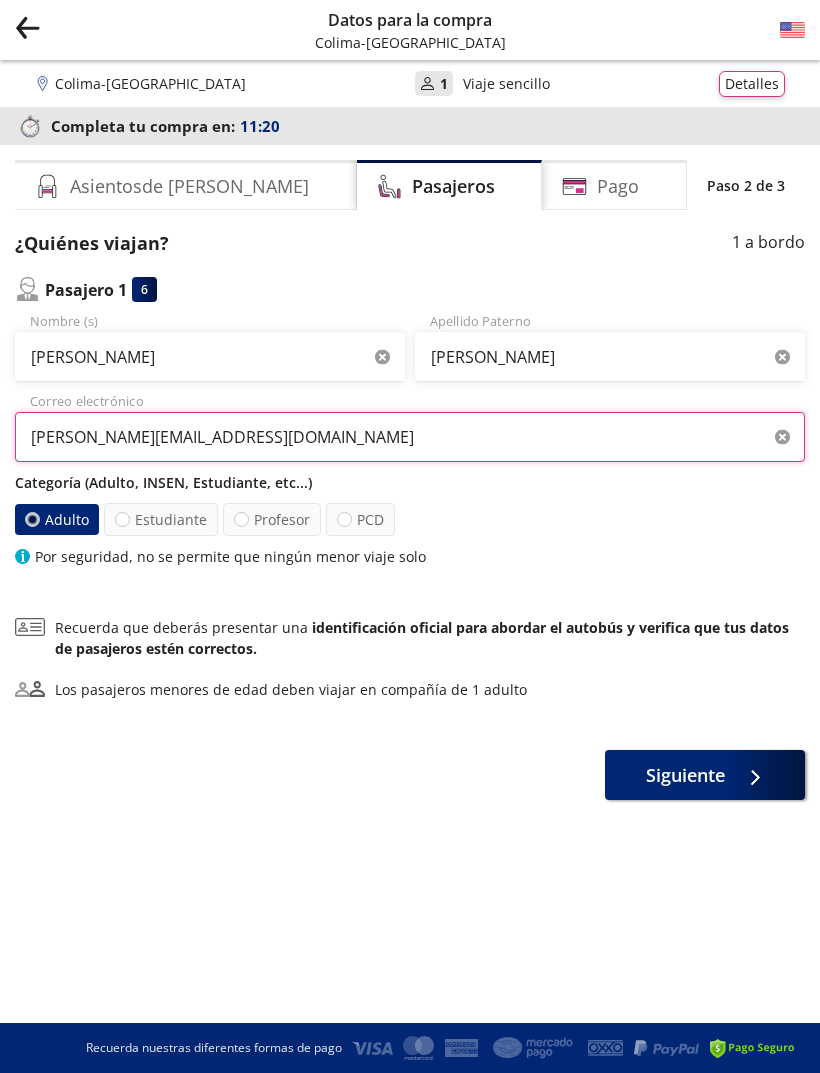 click on "[PERSON_NAME][EMAIL_ADDRESS][DOMAIN_NAME]" at bounding box center [410, 437] 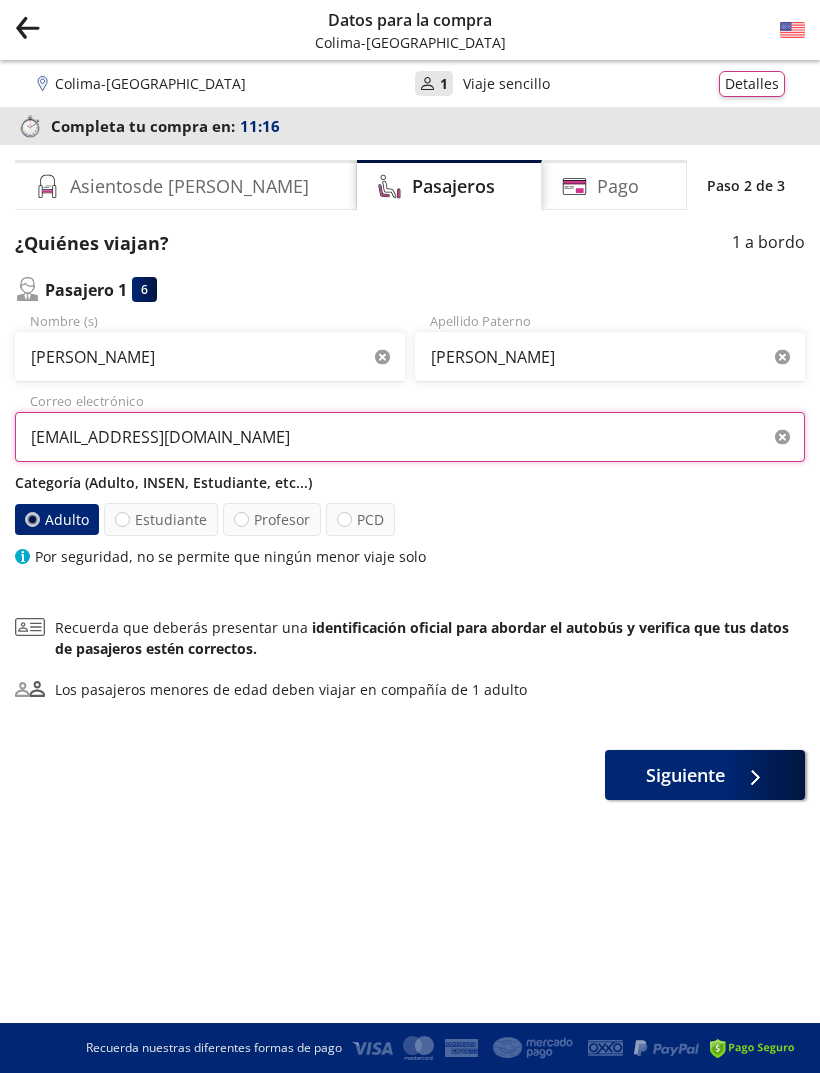 type on "[PERSON_NAME][EMAIL_ADDRESS][DOMAIN_NAME]" 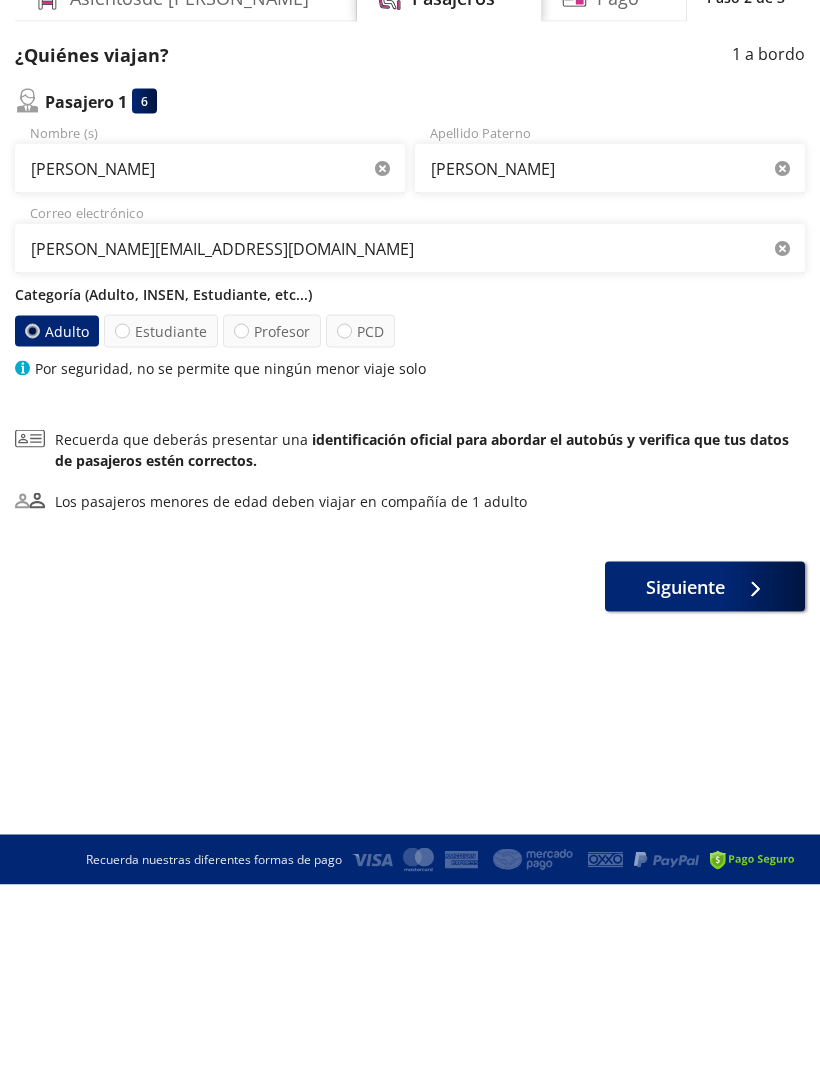 click on "Siguiente" at bounding box center (685, 775) 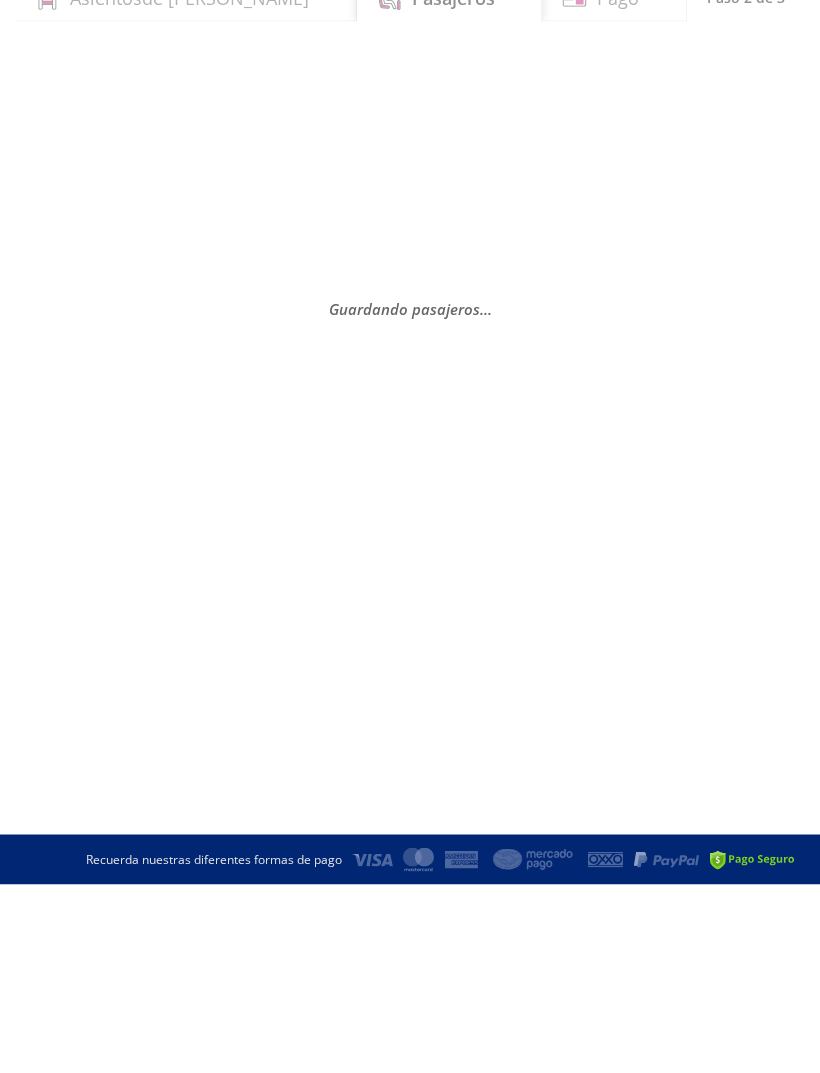 scroll, scrollTop: 64, scrollLeft: 0, axis: vertical 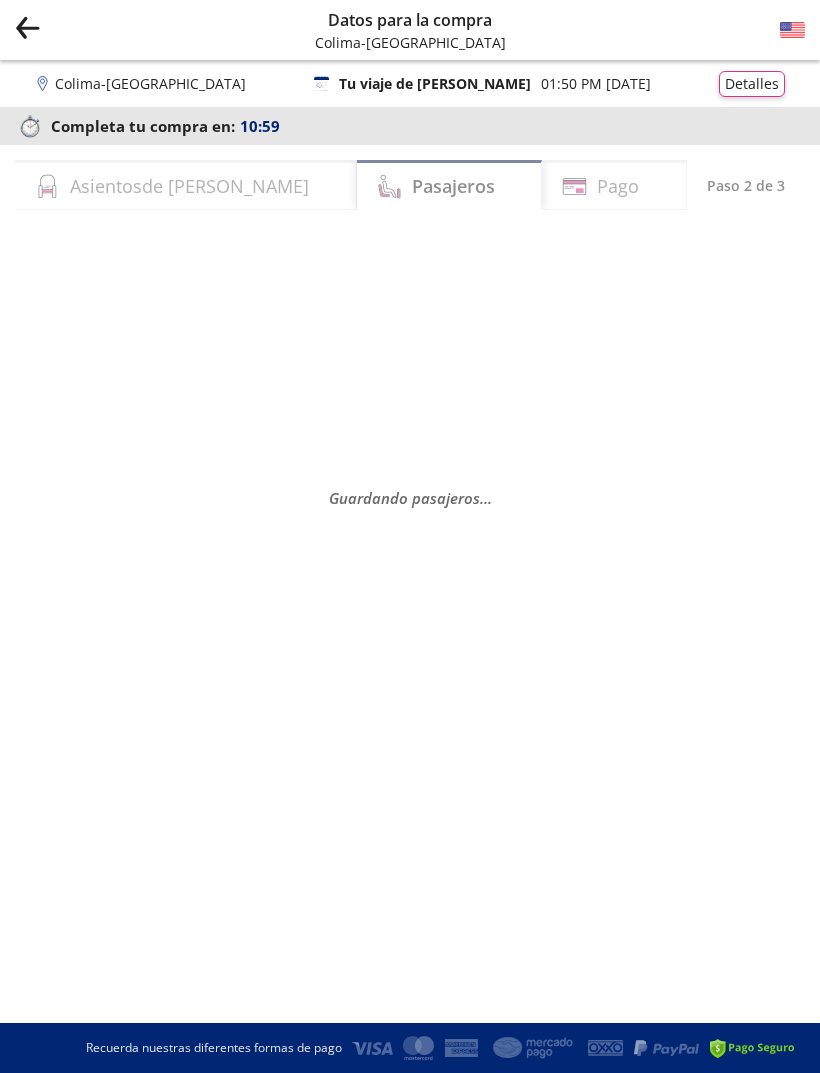 select on "MX" 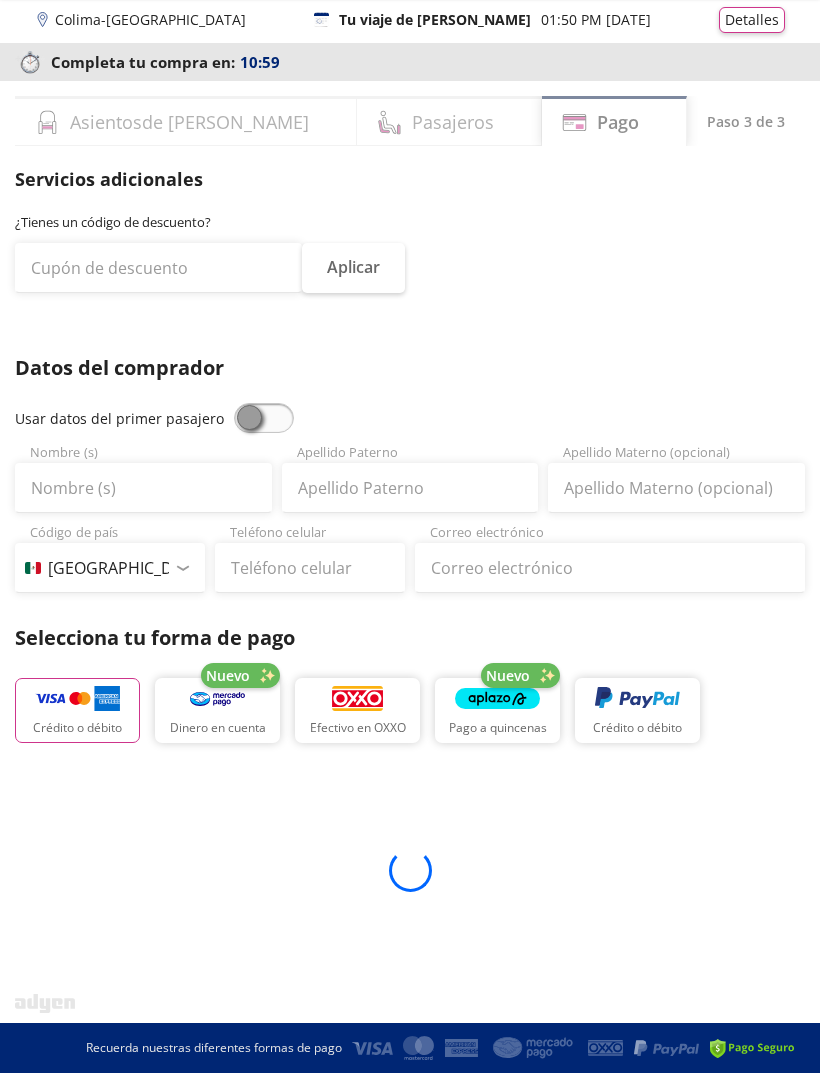 scroll, scrollTop: 0, scrollLeft: 0, axis: both 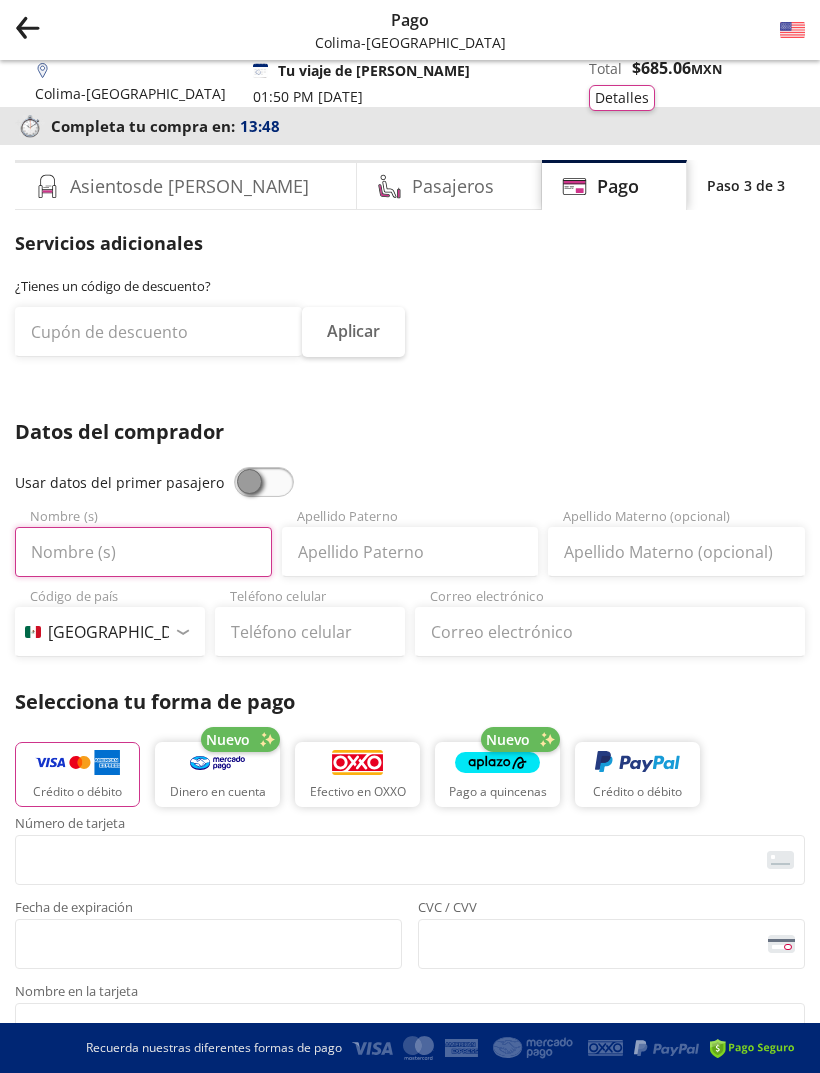 click on "Nombre (s)" at bounding box center [143, 552] 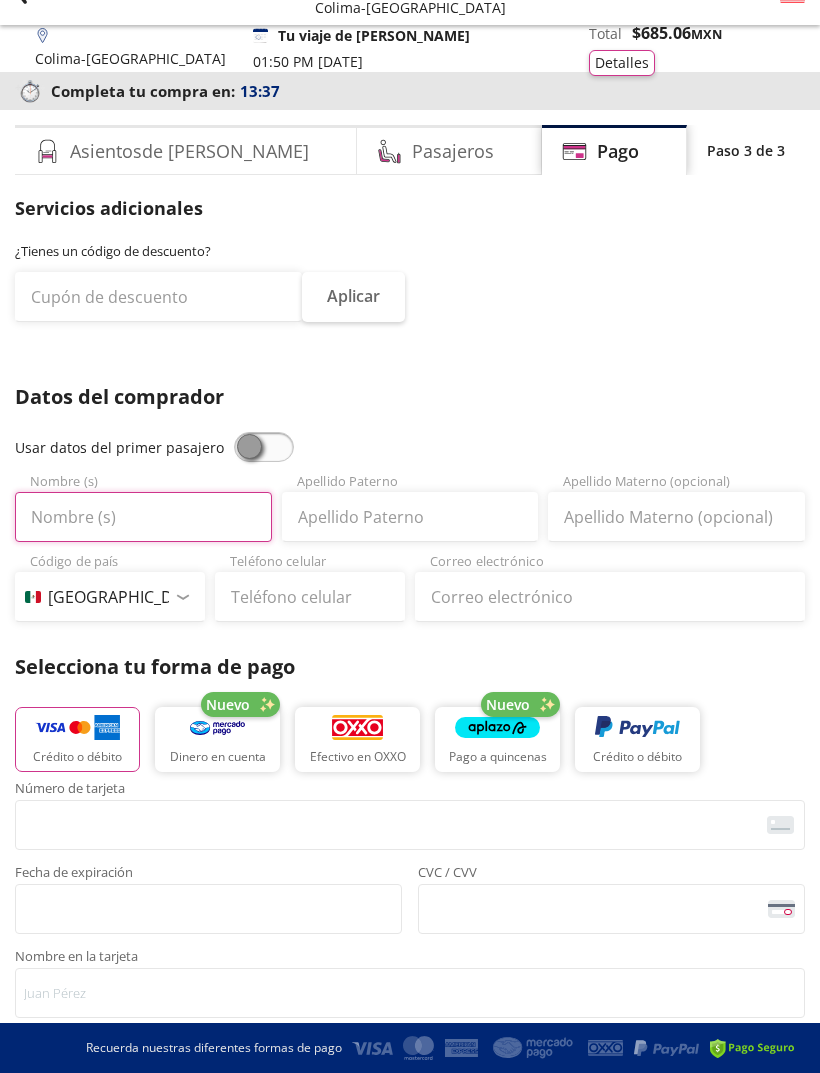 scroll, scrollTop: 0, scrollLeft: 0, axis: both 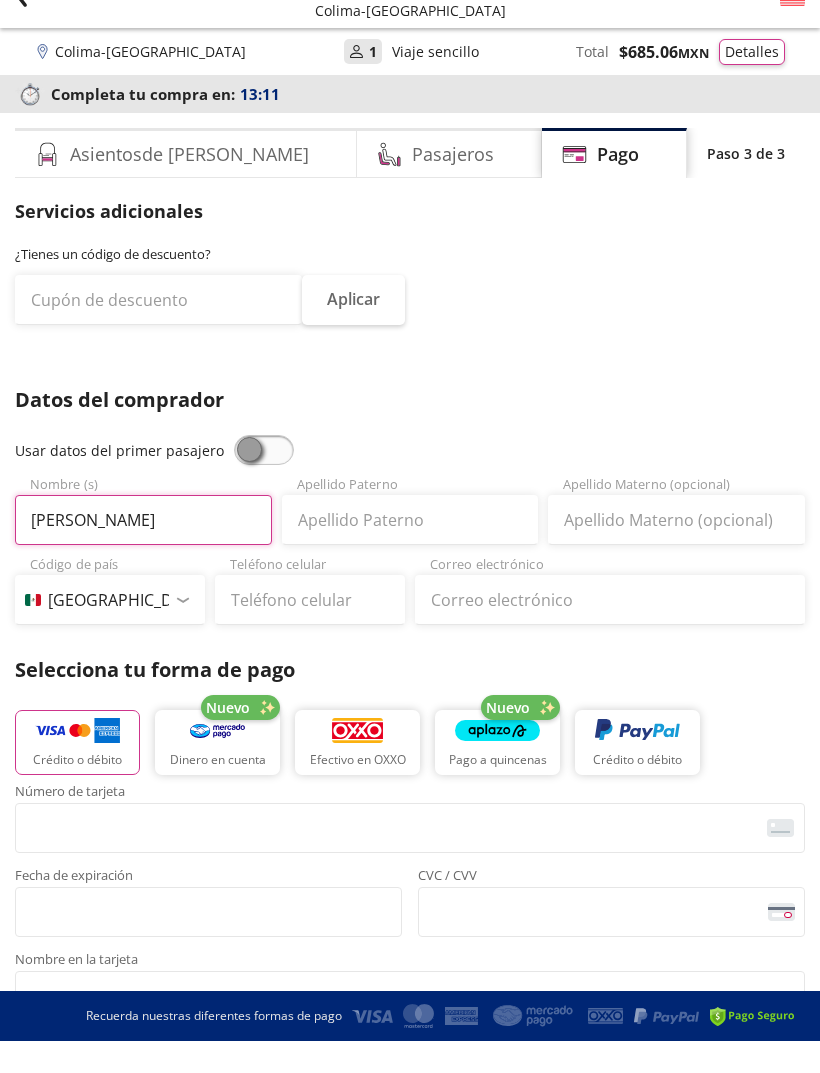 type on "[PERSON_NAME]" 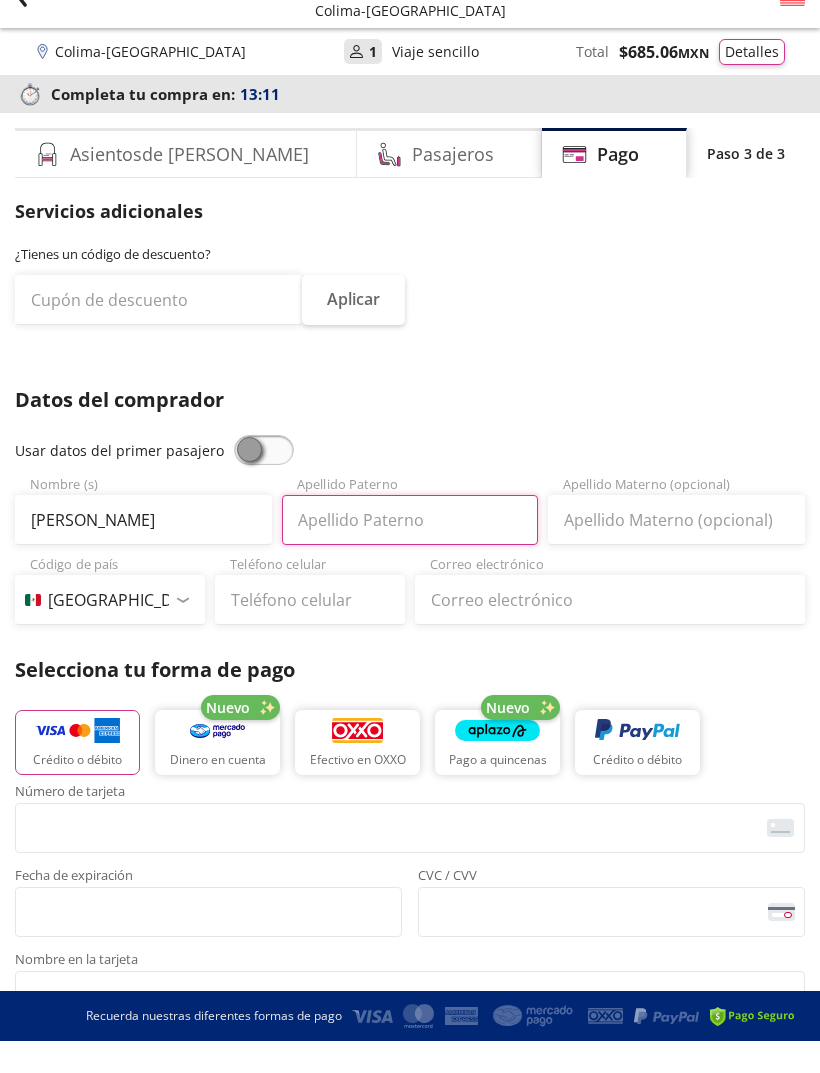click on "Apellido Paterno" at bounding box center (410, 552) 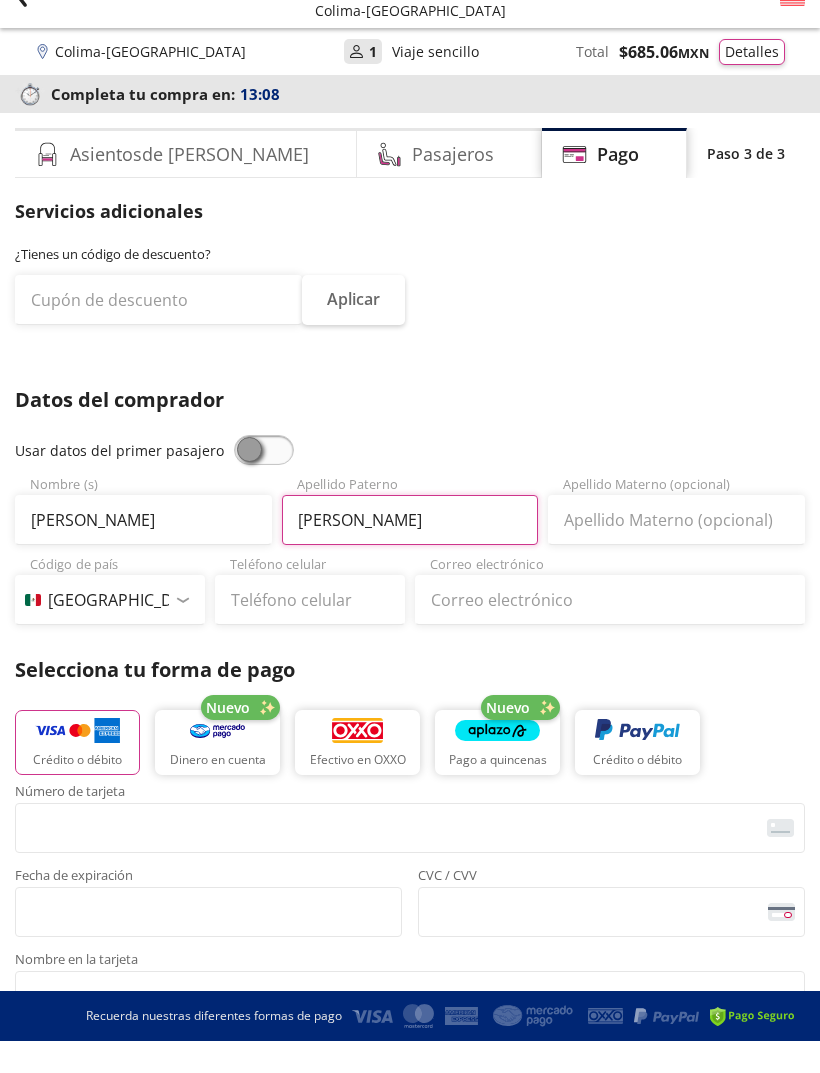 type on "[PERSON_NAME]" 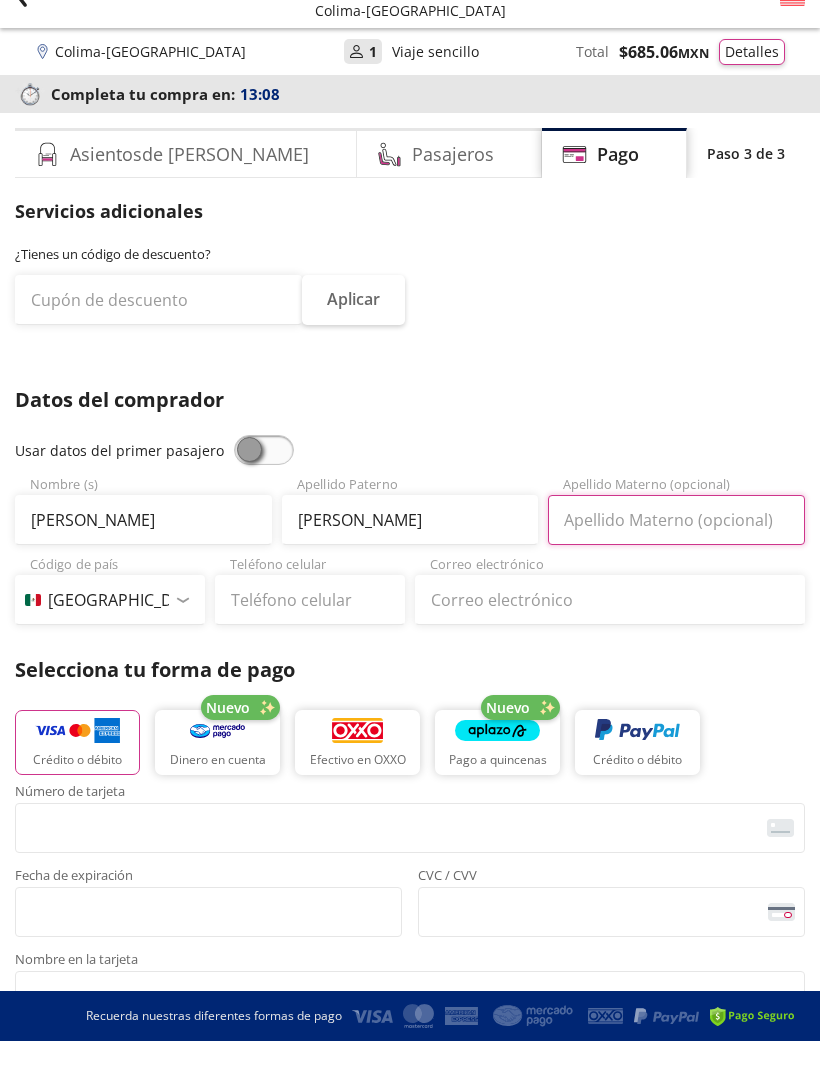 click on "Apellido Materno (opcional)" at bounding box center (676, 552) 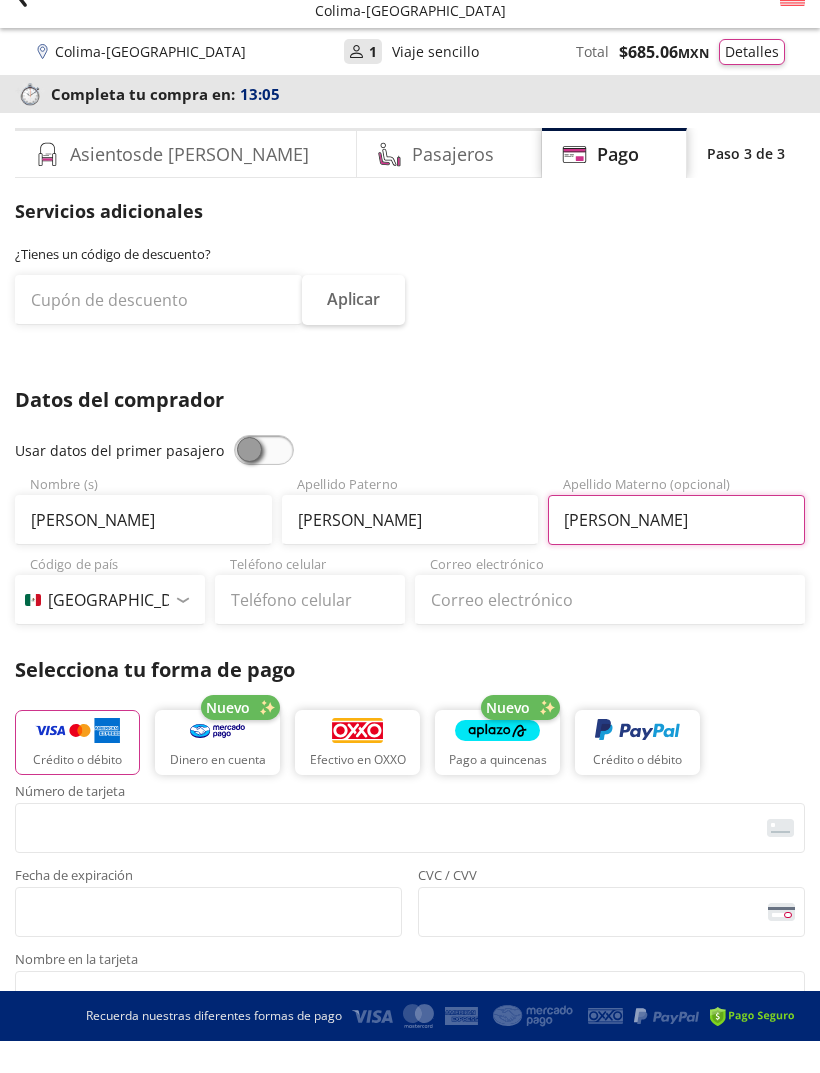 type on "[PERSON_NAME]" 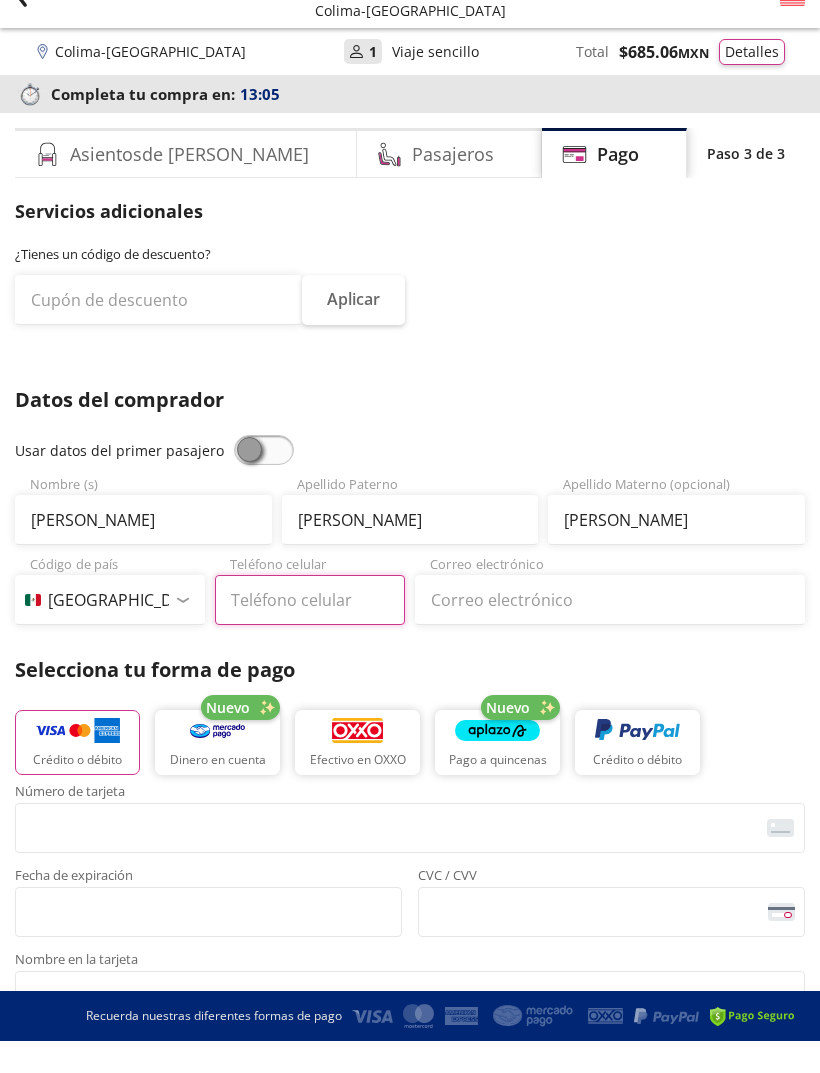 click on "Teléfono celular" at bounding box center [310, 632] 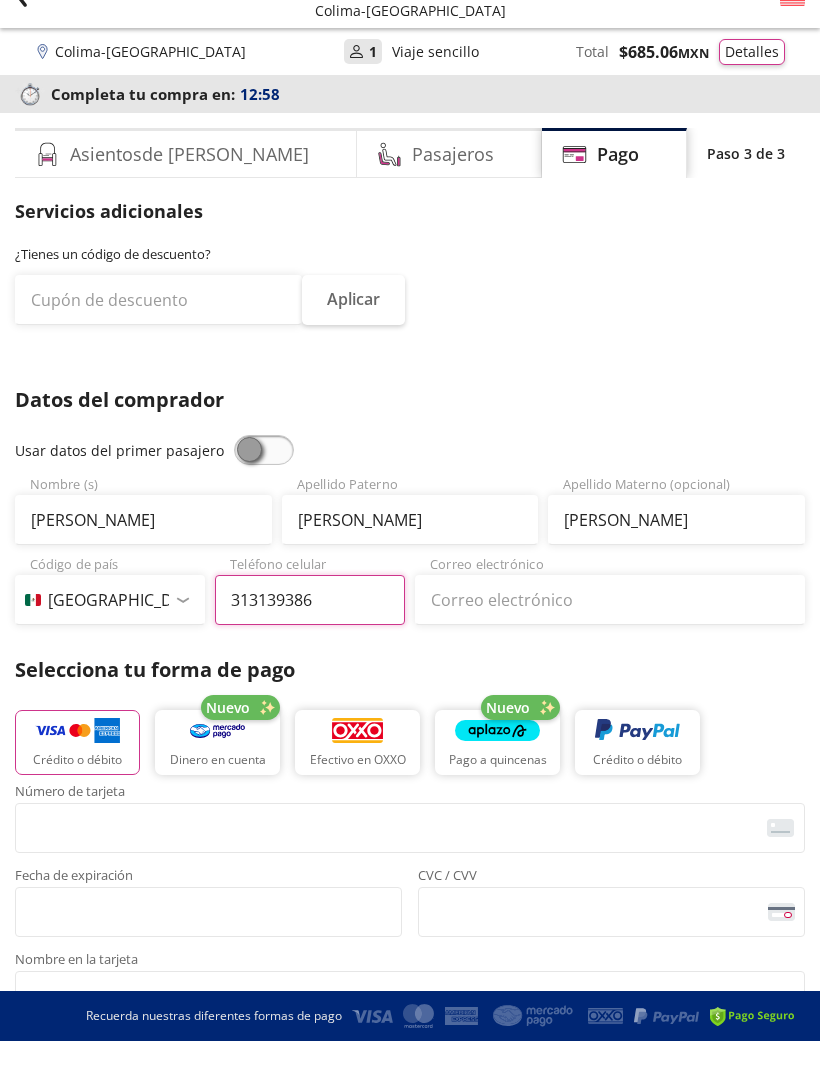 type on "313 139 3860" 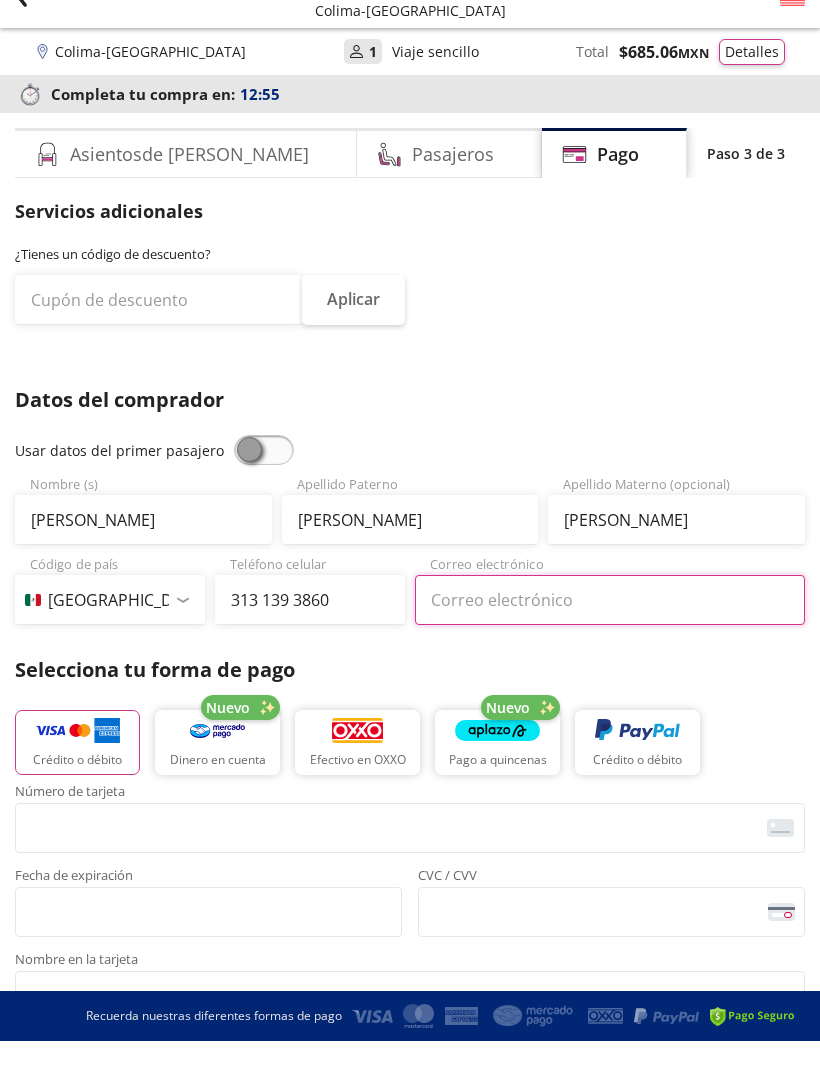 click on "Correo electrónico" at bounding box center (610, 632) 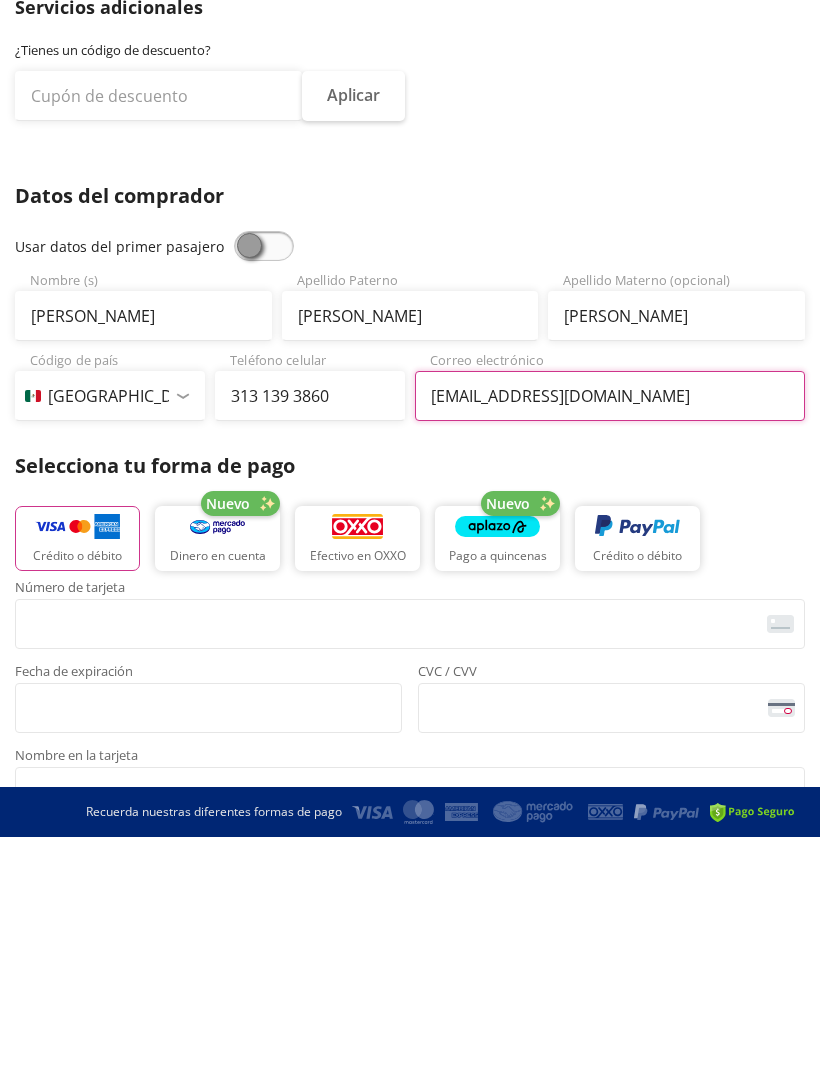 type on "[EMAIL_ADDRESS][DOMAIN_NAME]" 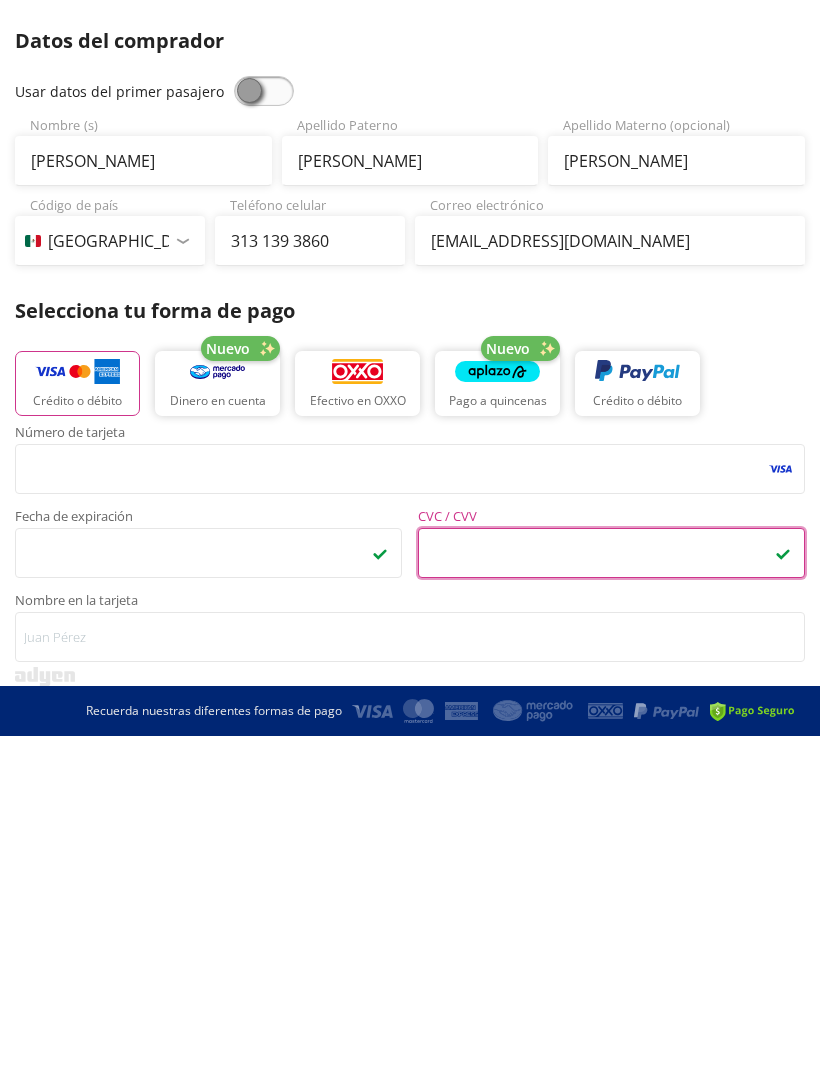 scroll, scrollTop: 58, scrollLeft: 0, axis: vertical 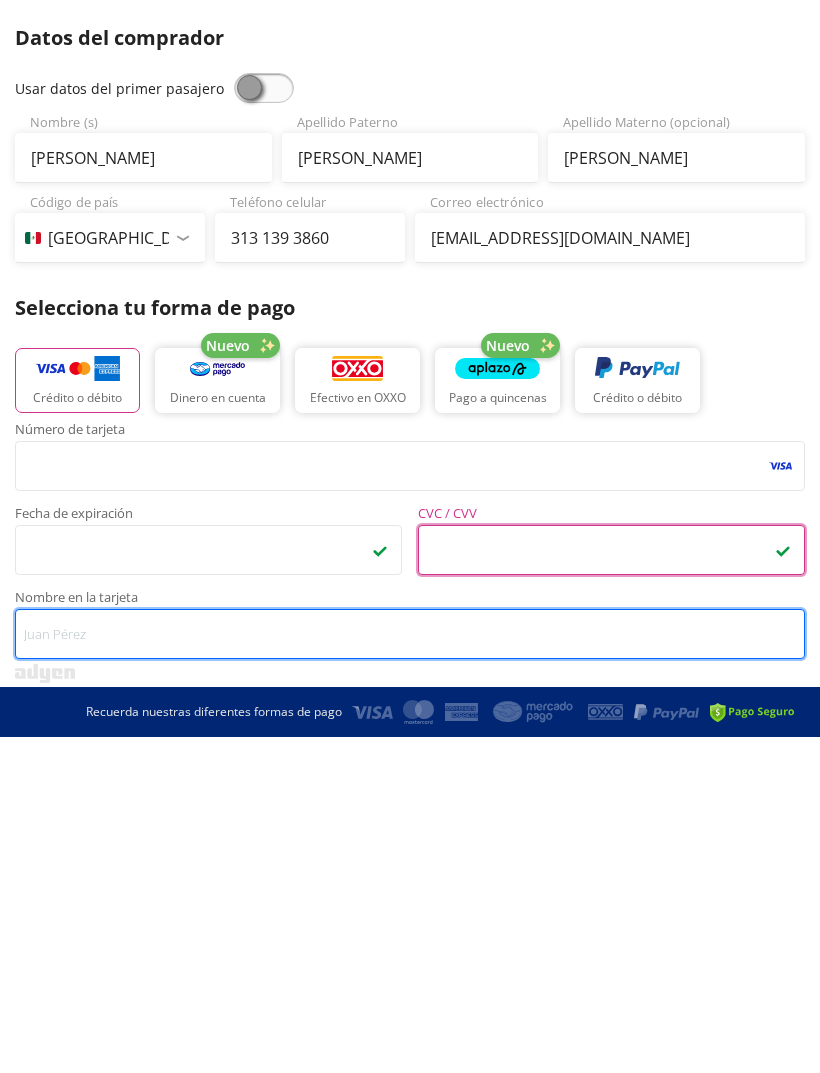 click on "Nombre en la tarjeta" at bounding box center (410, 970) 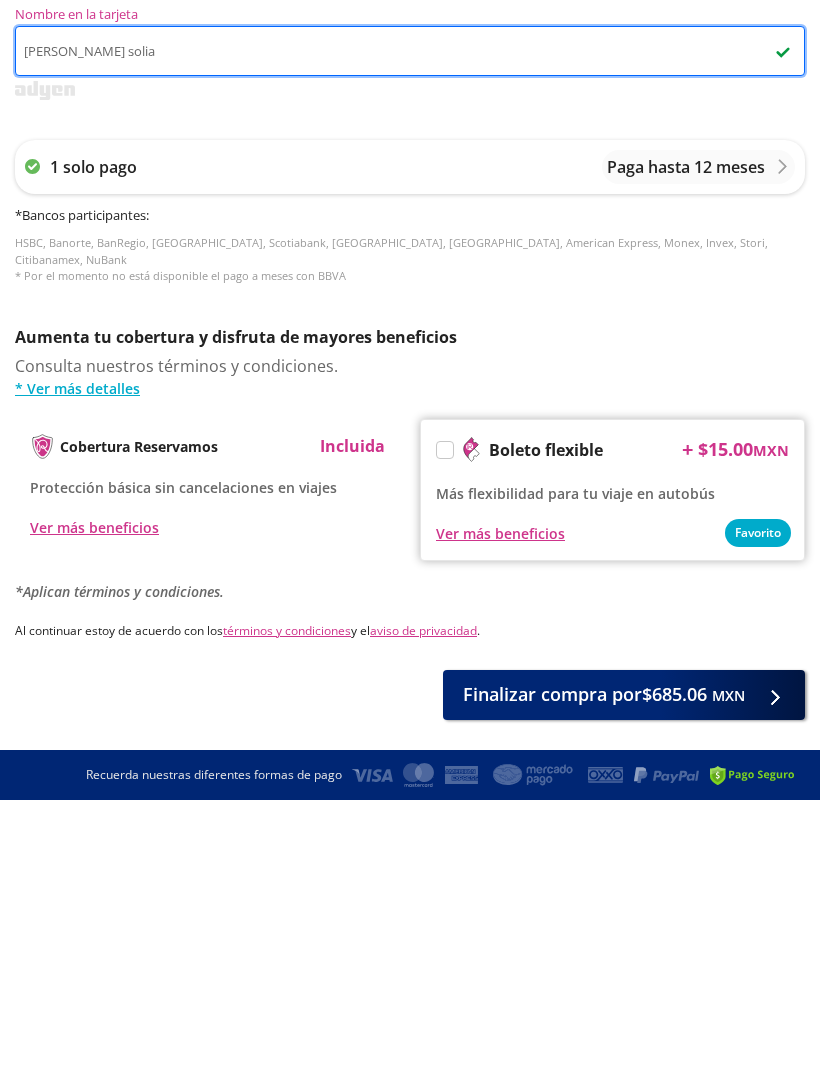 scroll, scrollTop: 730, scrollLeft: 0, axis: vertical 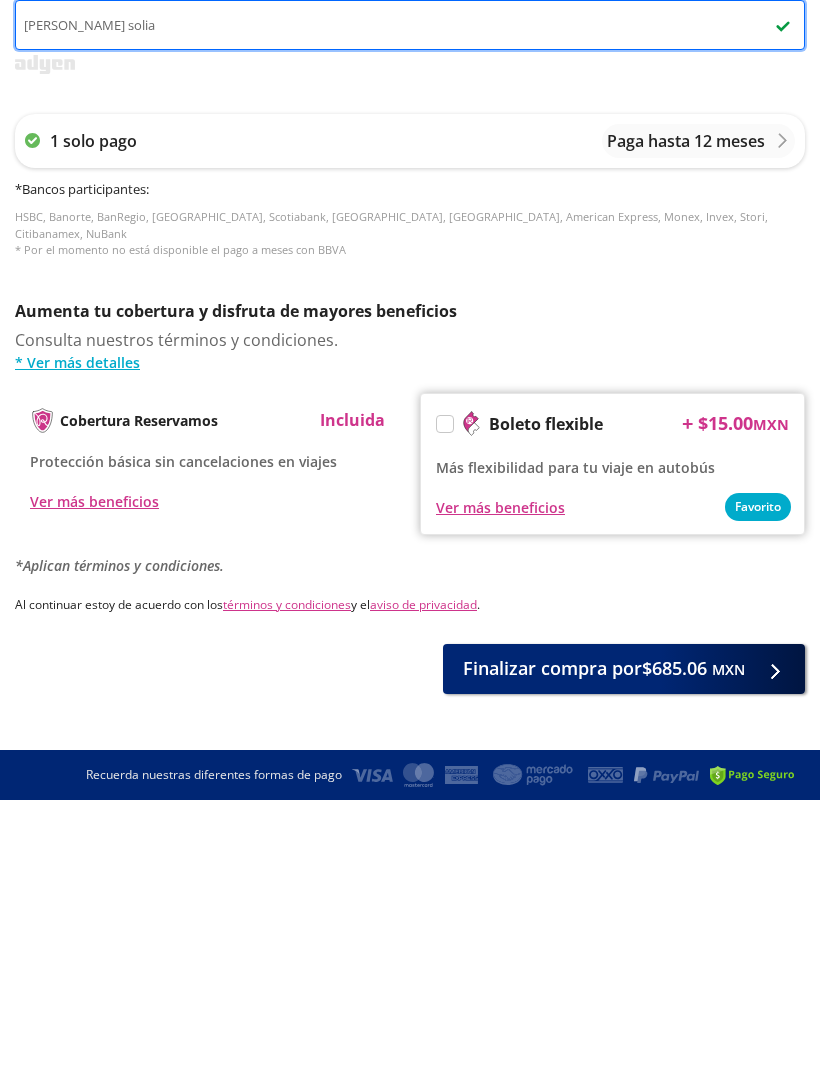 type on "[PERSON_NAME] solia" 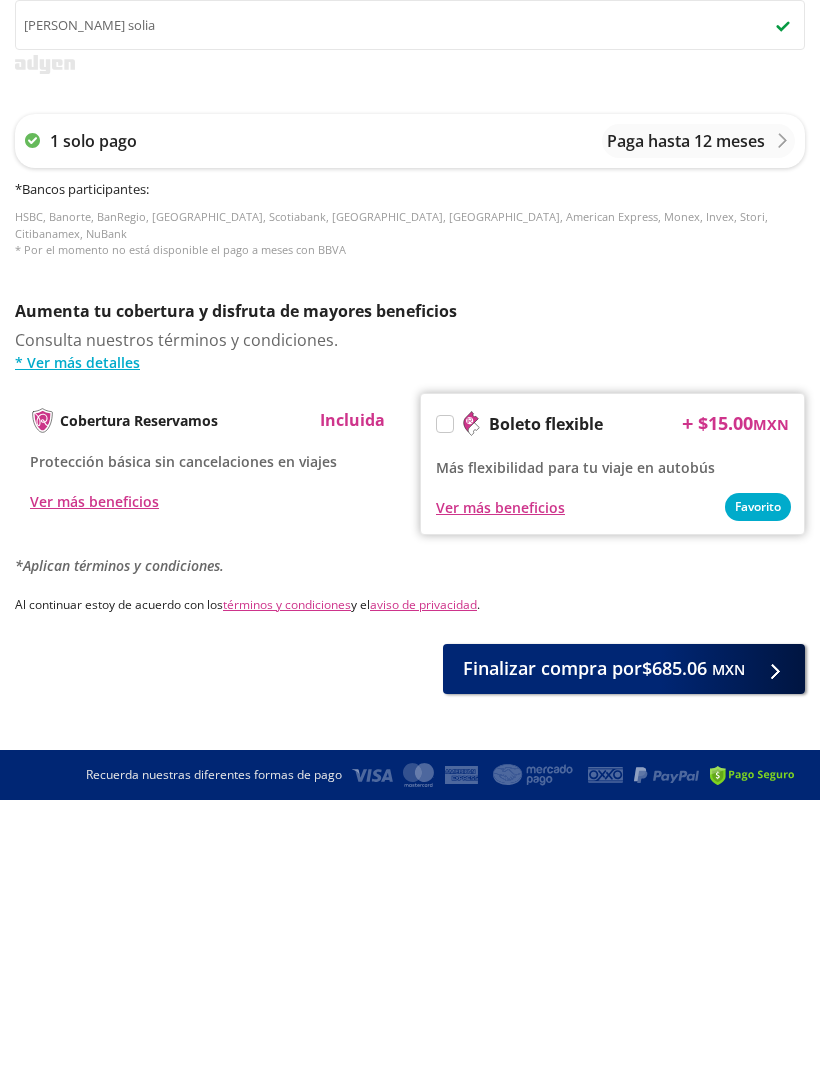 click on "MXN" at bounding box center (728, 942) 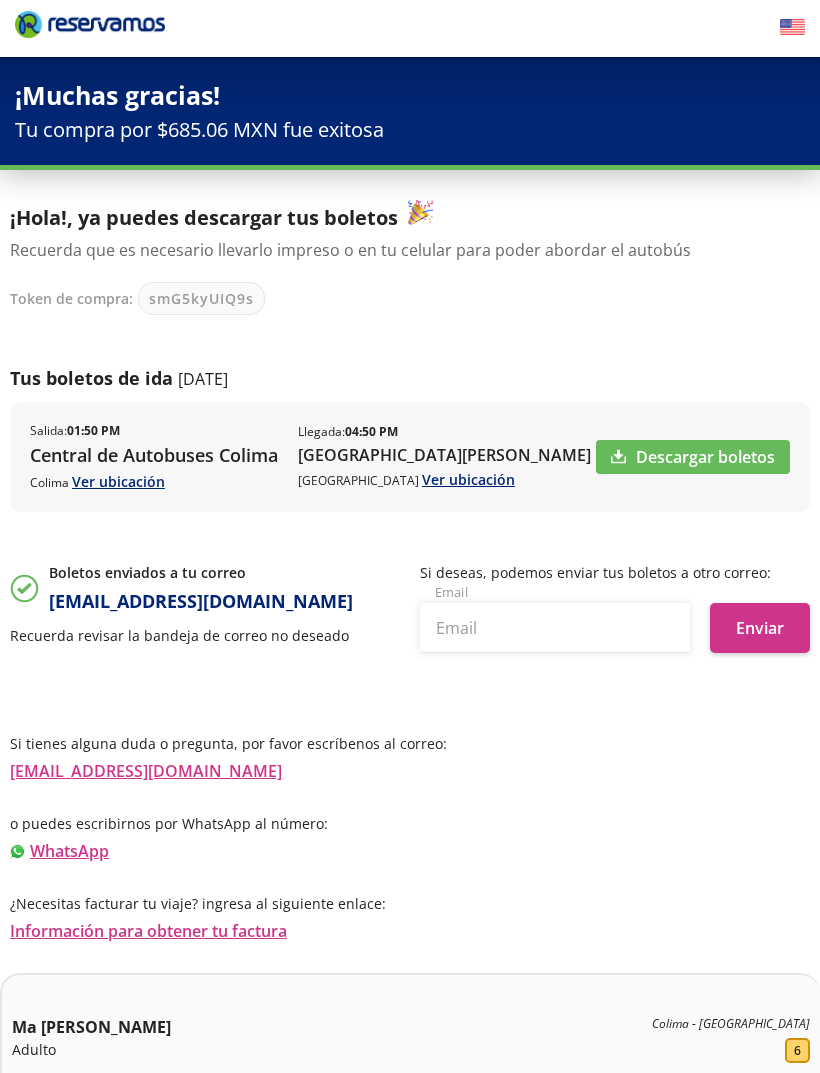 scroll, scrollTop: 3, scrollLeft: 0, axis: vertical 